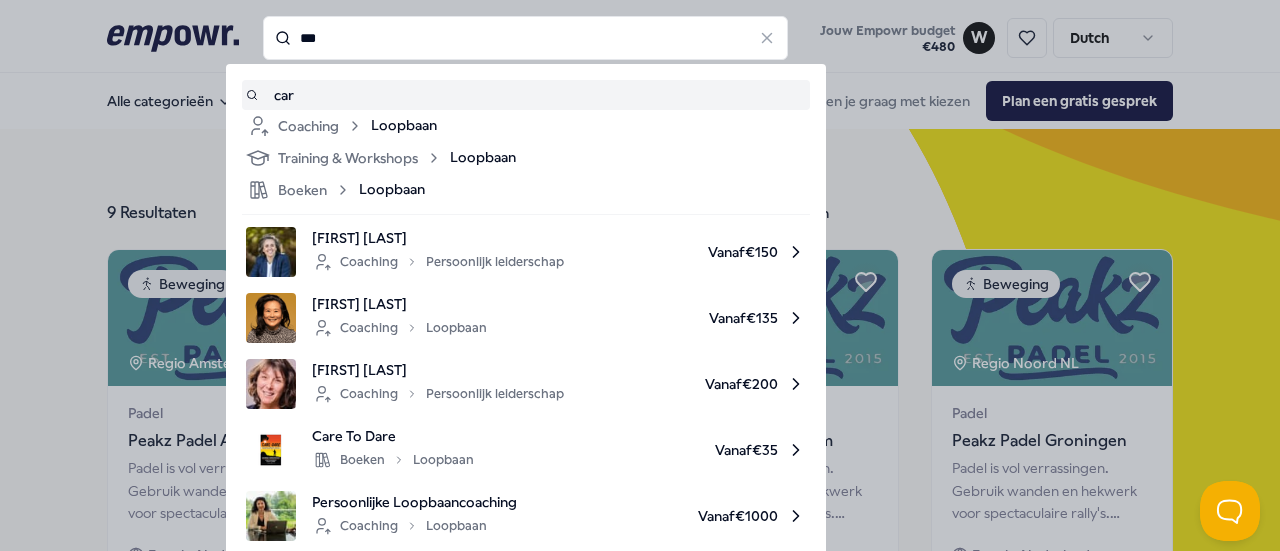 scroll, scrollTop: 0, scrollLeft: 0, axis: both 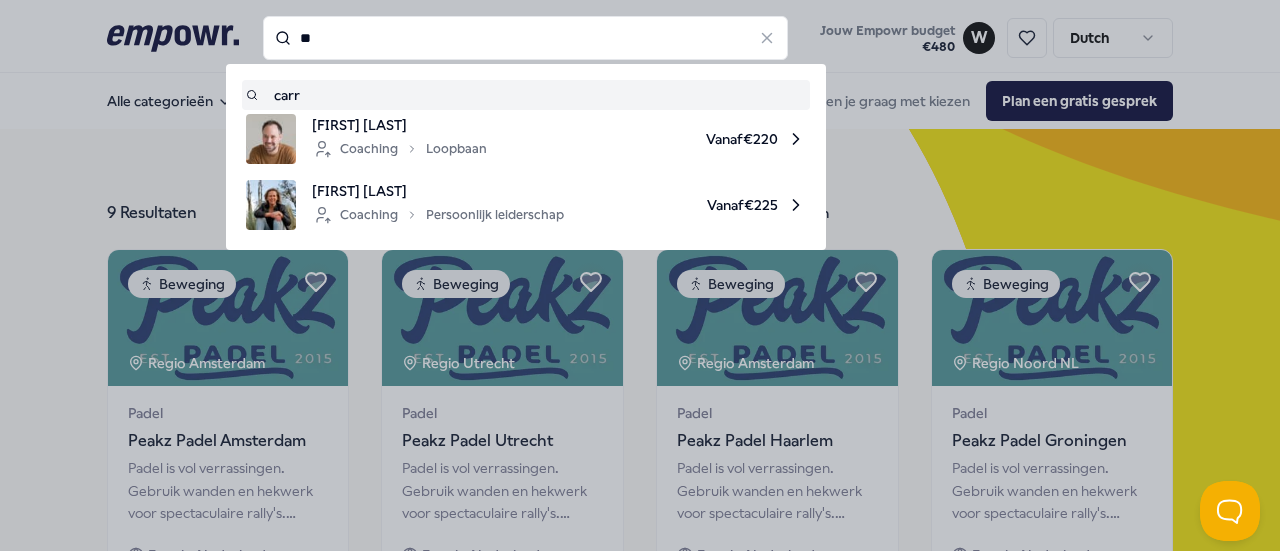 type on "*" 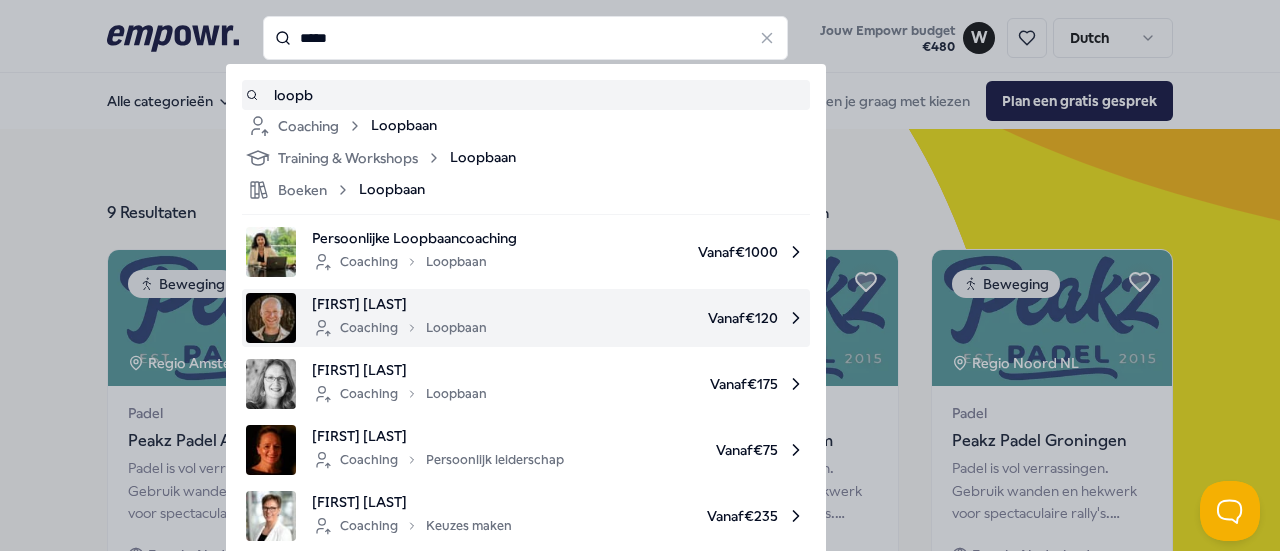 click on "Vanaf   € 120" at bounding box center [654, 318] 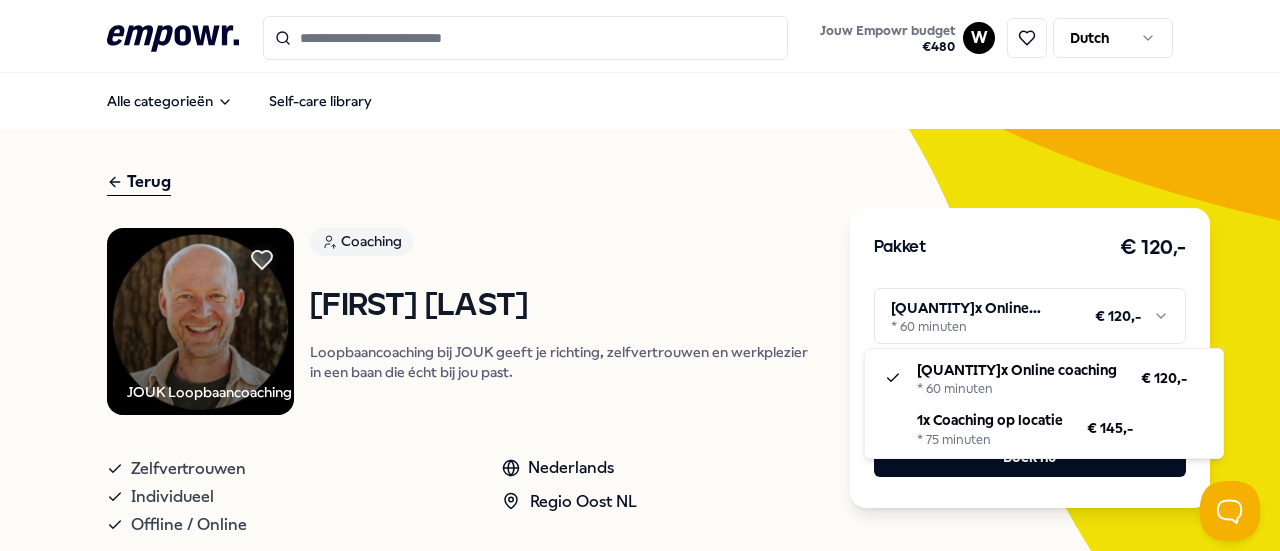 click on ".empowr-logo_svg__cls-1{fill:#03032f} Jouw Empowr budget € 480 W Dutch Alle categorieën Self-care library Terug JOUK Loopbaancoaching Coaching [FIRST] [LAST] Loopbaancoaching bij JOUK geeft je richting, zelfvertrouwen en werkplezier in een baan die écht bij jou past. Zelfvertrouwen Individueel Offline / Online Nederlands Regio Oost NL Introductie Doelen Verwachtingen Over Locatie Kwalificaties Beoordelingen " Ik heb Jouk ervaren als een deskundig en ervaren coach welke op een prettige wijze communiceert. Hij heeft mij geholpen inzicht te krijgen in mijn kwaliteiten waardoor ik nu voor een carrièreswitch durf te kiezen. Hij laat je kritisch nadenken over jezelf en geeft hierbij handvatten om met jezelf aan de slag te gaan. Ik zou hem zeker aanbevelen." [FIRST] (46), Nijmegen [FIRST] (43), Arnhem Aanbevolen Ontspanning Regio West NL + Workshops & Trainingen Reiki cursus: Ontdek de hele kracht van Reiki Nederlands Vanaf € 315,- Mindfulness & Meditatie Losse les(sen) Vanaf € 150,- Vanaf" at bounding box center [640, 275] 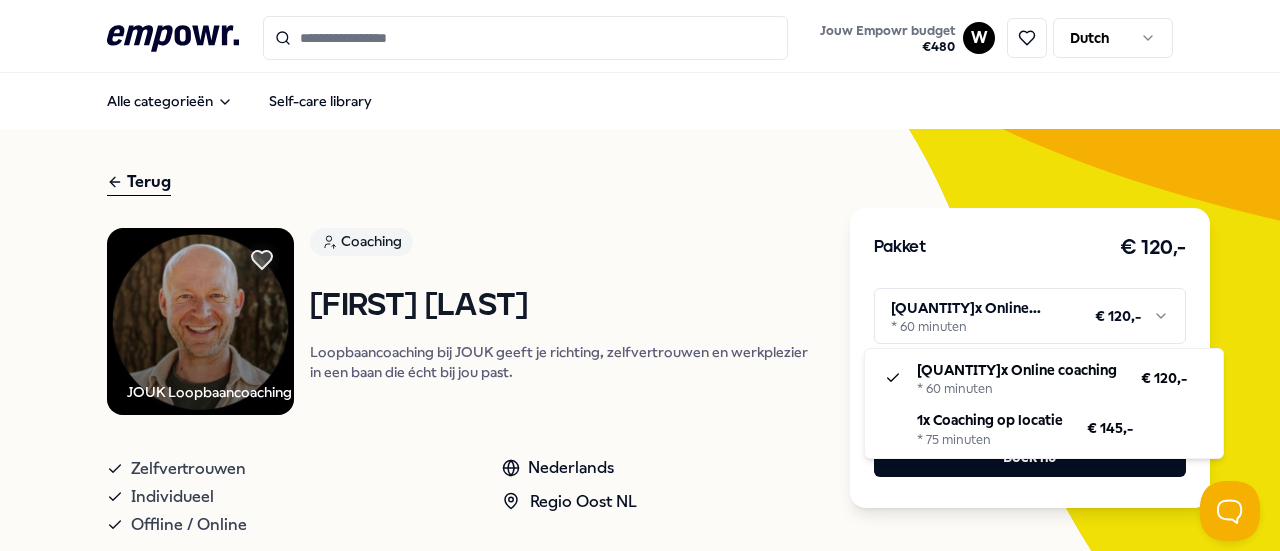 click on ".empowr-logo_svg__cls-1{fill:#03032f} Jouw Empowr budget € 480 W Dutch Alle categorieën Self-care library Terug JOUK Loopbaancoaching Coaching [FIRST] [LAST] Loopbaancoaching bij JOUK geeft je richting, zelfvertrouwen en werkplezier in een baan die écht bij jou past. Zelfvertrouwen Individueel Offline / Online Nederlands Regio Oost NL Introductie Doelen Verwachtingen Over Locatie Kwalificaties Beoordelingen " Ik heb Jouk ervaren als een deskundig en ervaren coach welke op een prettige wijze communiceert. Hij heeft mij geholpen inzicht te krijgen in mijn kwaliteiten waardoor ik nu voor een carrièreswitch durf te kiezen. Hij laat je kritisch nadenken over jezelf en geeft hierbij handvatten om met jezelf aan de slag te gaan. Ik zou hem zeker aanbevelen." [FIRST] (46), Nijmegen [FIRST] (43), Arnhem Aanbevolen Ontspanning Regio West NL + Workshops & Trainingen Reiki cursus: Ontdek de hele kracht van Reiki Nederlands Vanaf € 315,- Mindfulness & Meditatie Losse les(sen) Vanaf € 150,- Vanaf" at bounding box center [640, 275] 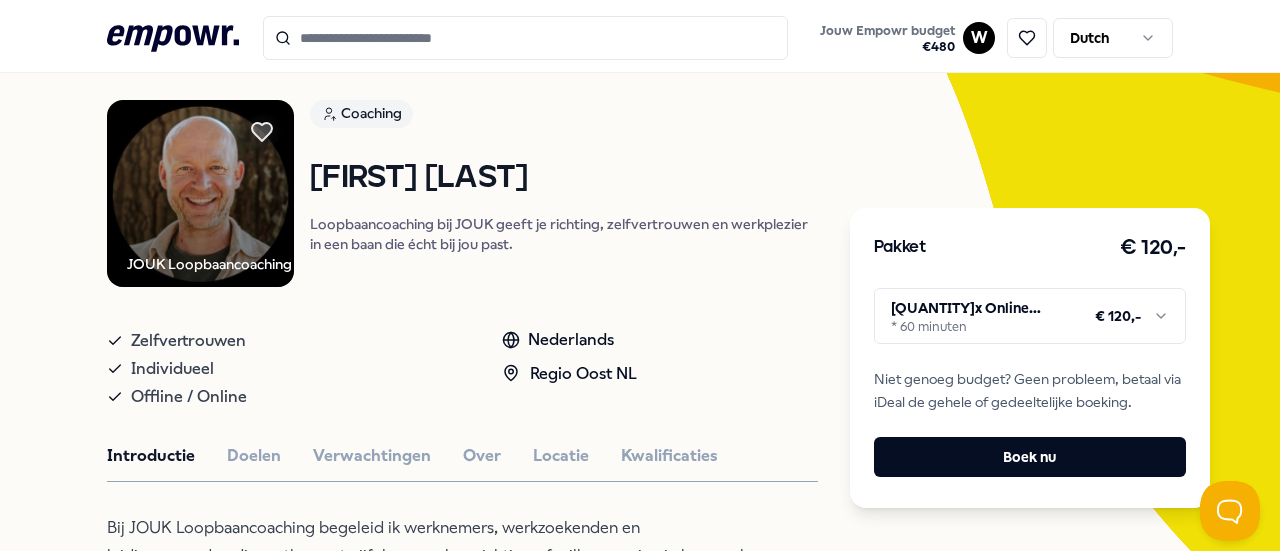 scroll, scrollTop: 100, scrollLeft: 0, axis: vertical 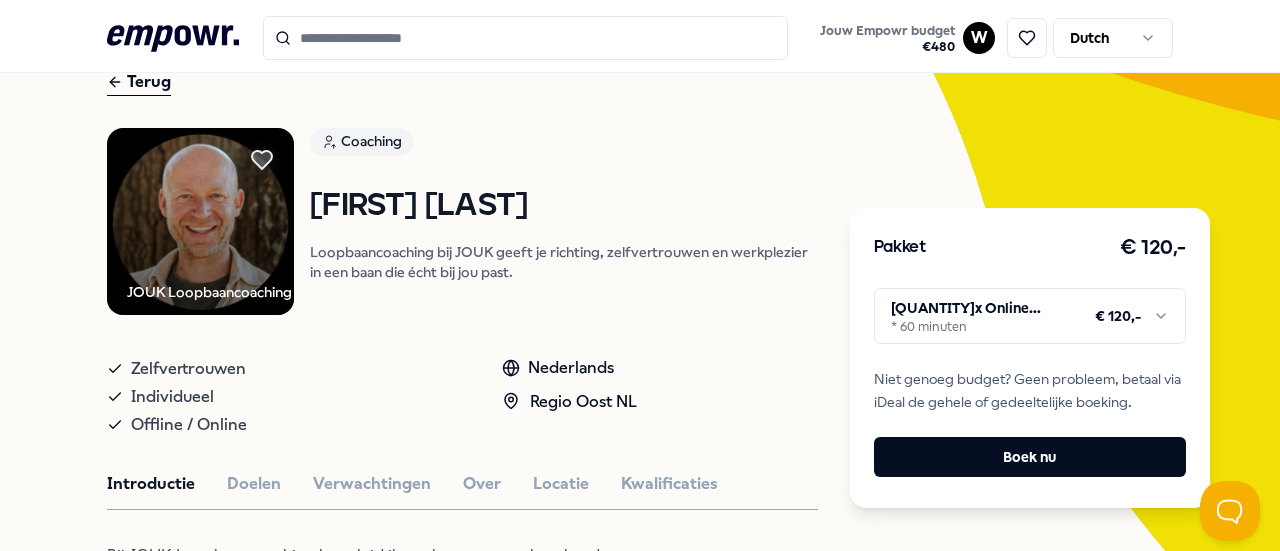 click at bounding box center [526, 38] 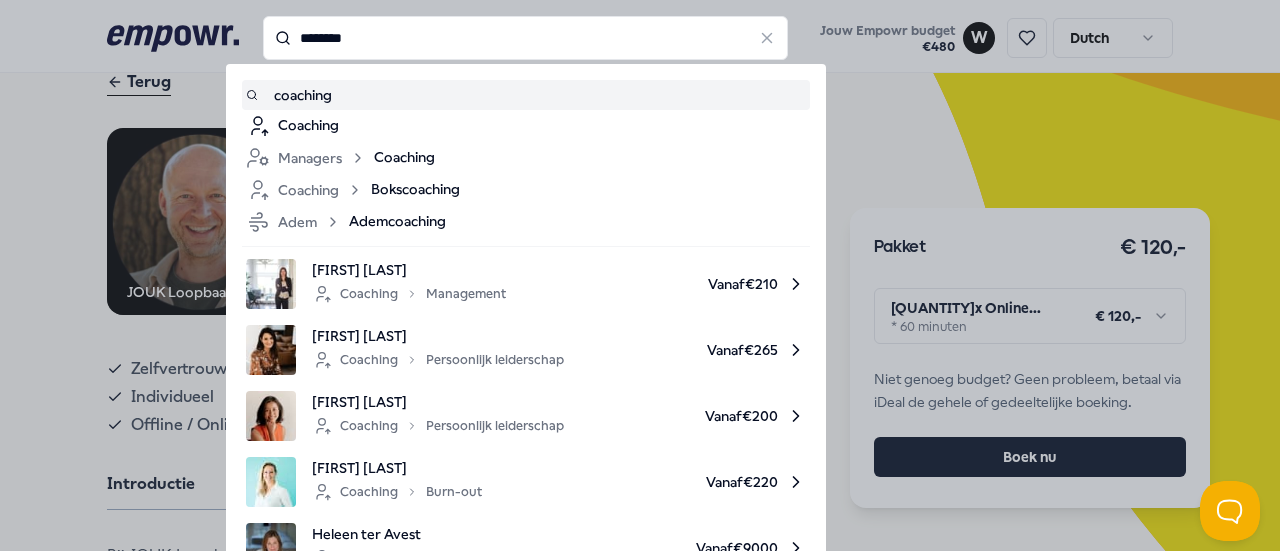 type on "********" 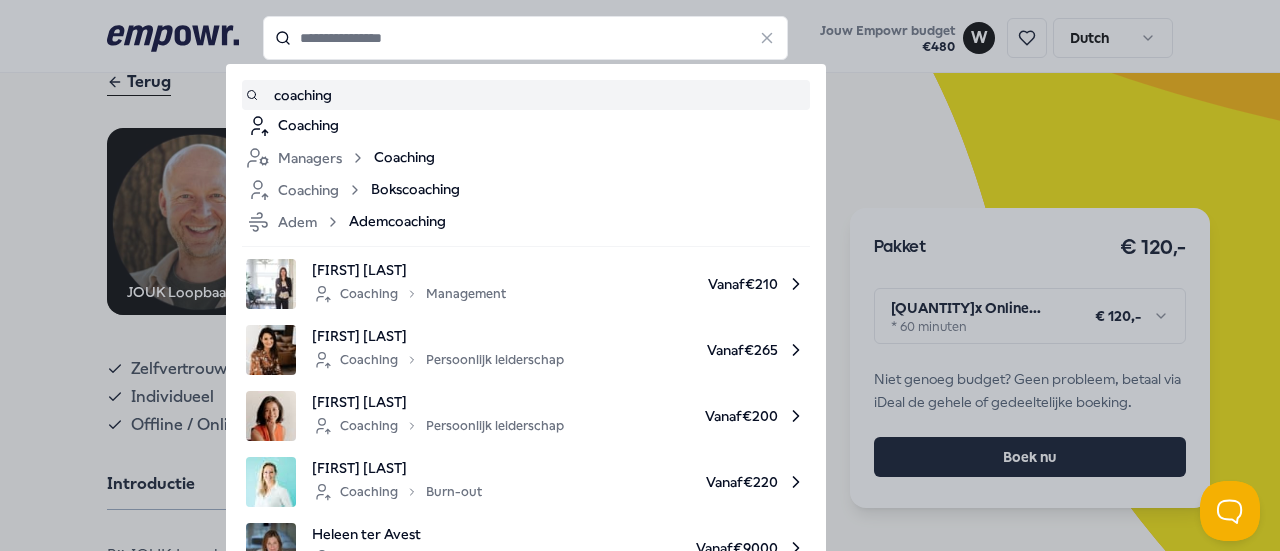 type on "********" 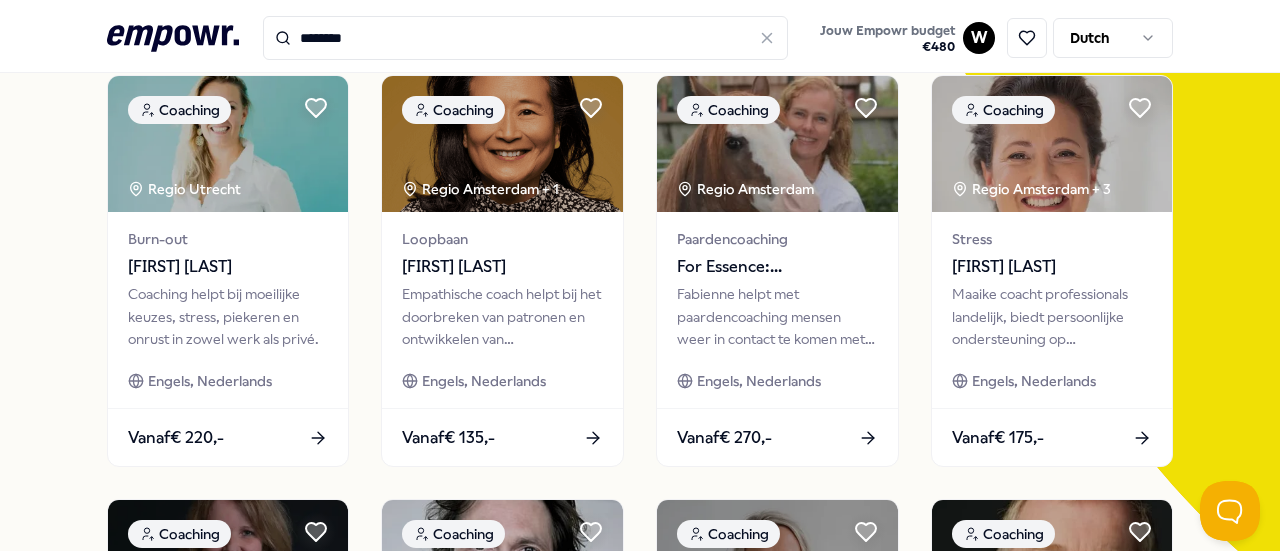 scroll, scrollTop: 0, scrollLeft: 0, axis: both 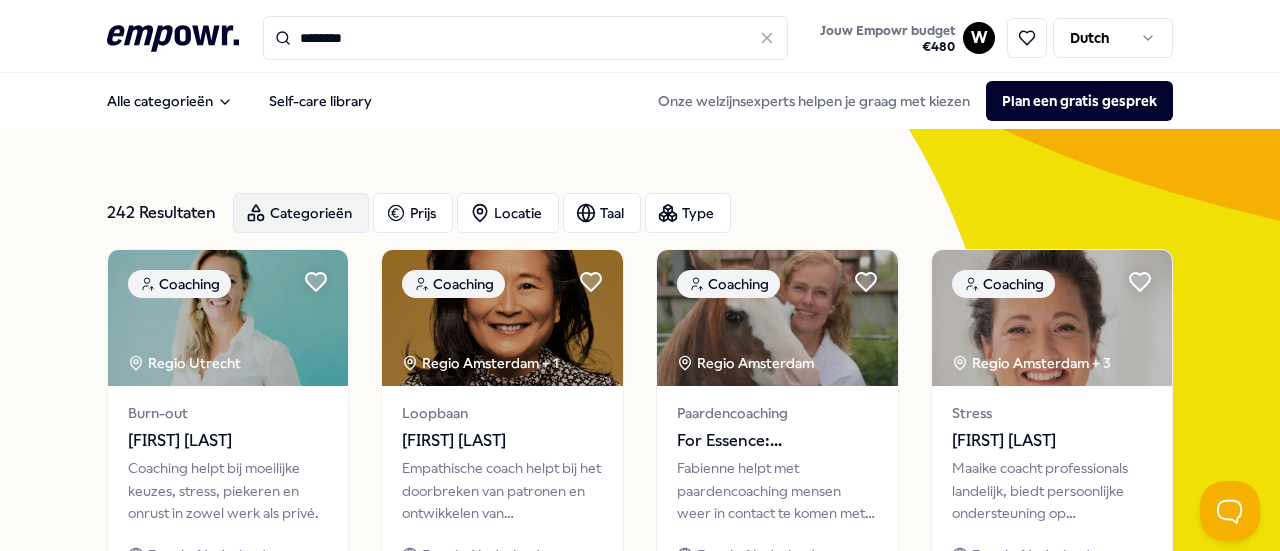 click on "Categorieën" at bounding box center [301, 213] 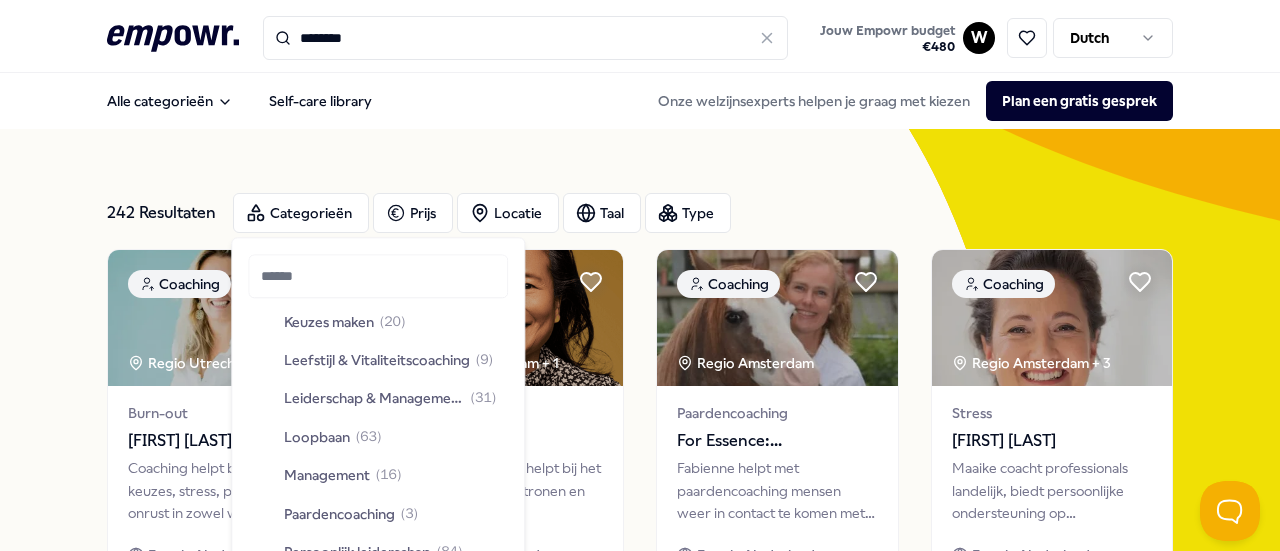 scroll, scrollTop: 500, scrollLeft: 0, axis: vertical 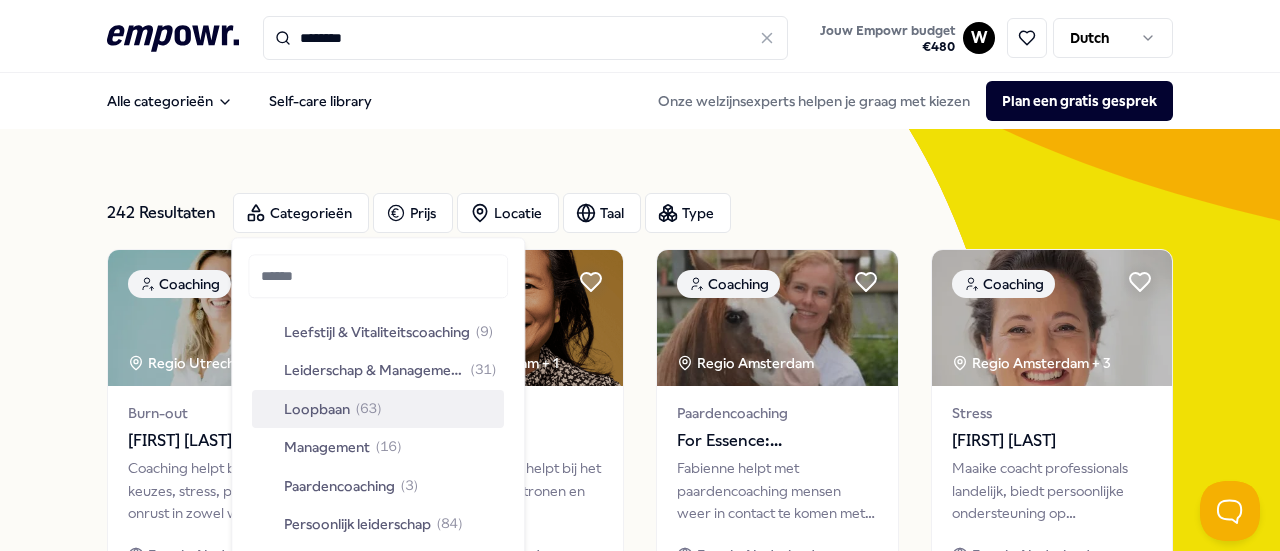 click on "( 63 )" at bounding box center (368, 409) 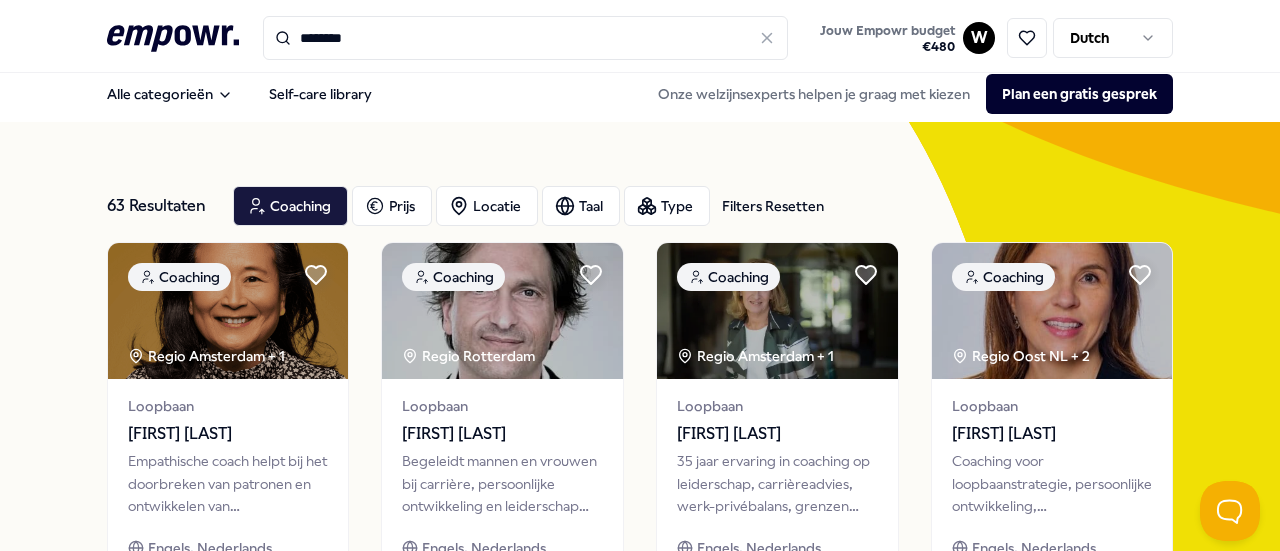 scroll, scrollTop: 0, scrollLeft: 0, axis: both 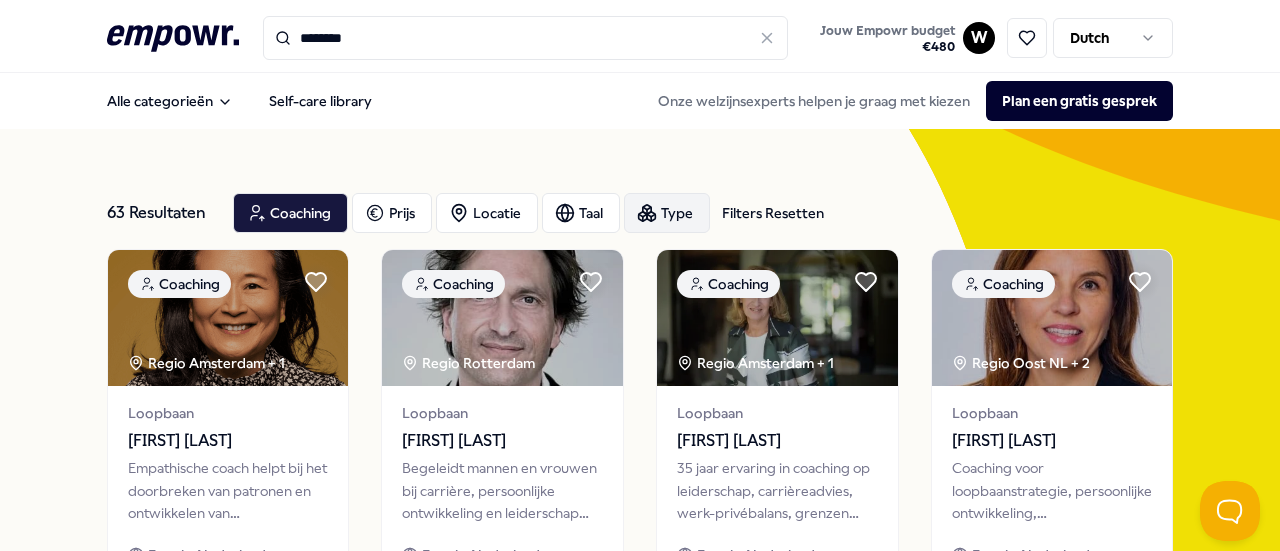 click on "Type" at bounding box center [667, 213] 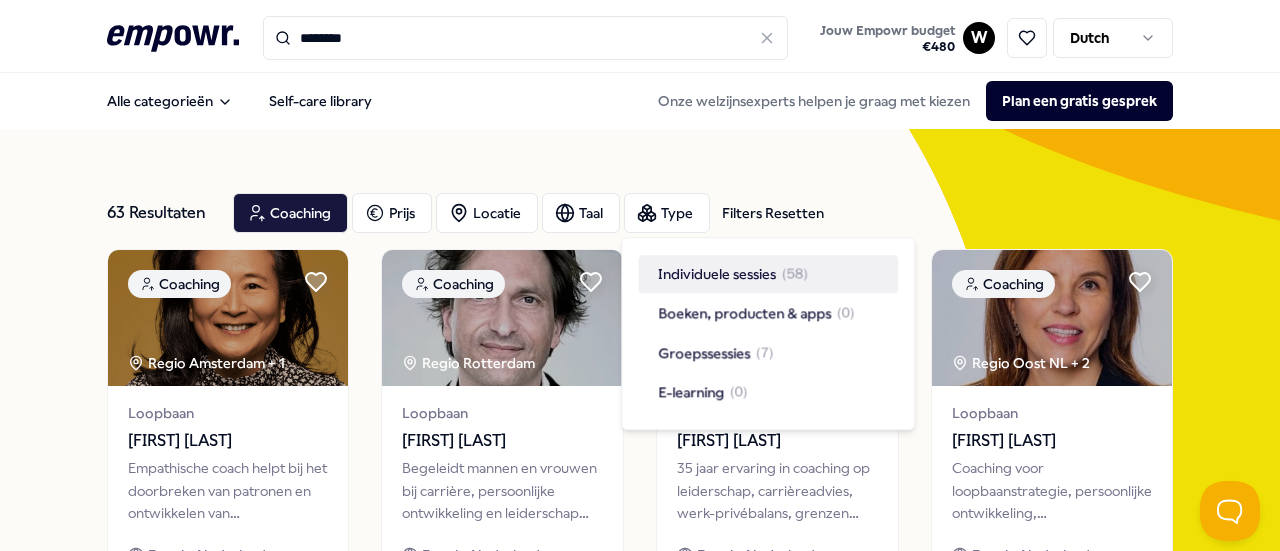 click on "Individuele sessies" at bounding box center [717, 274] 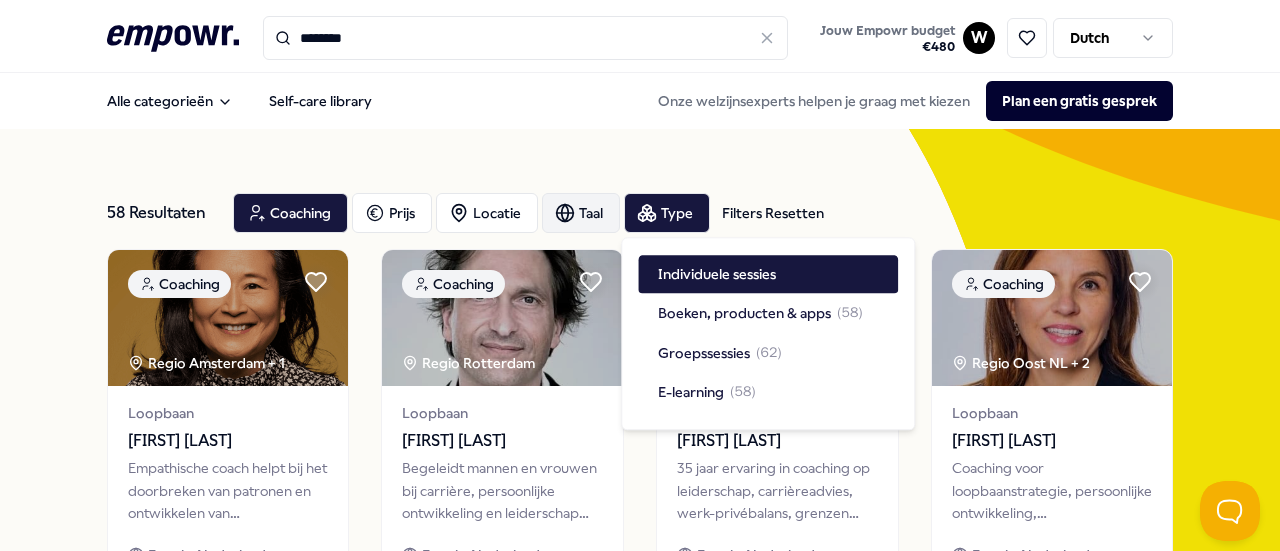 click 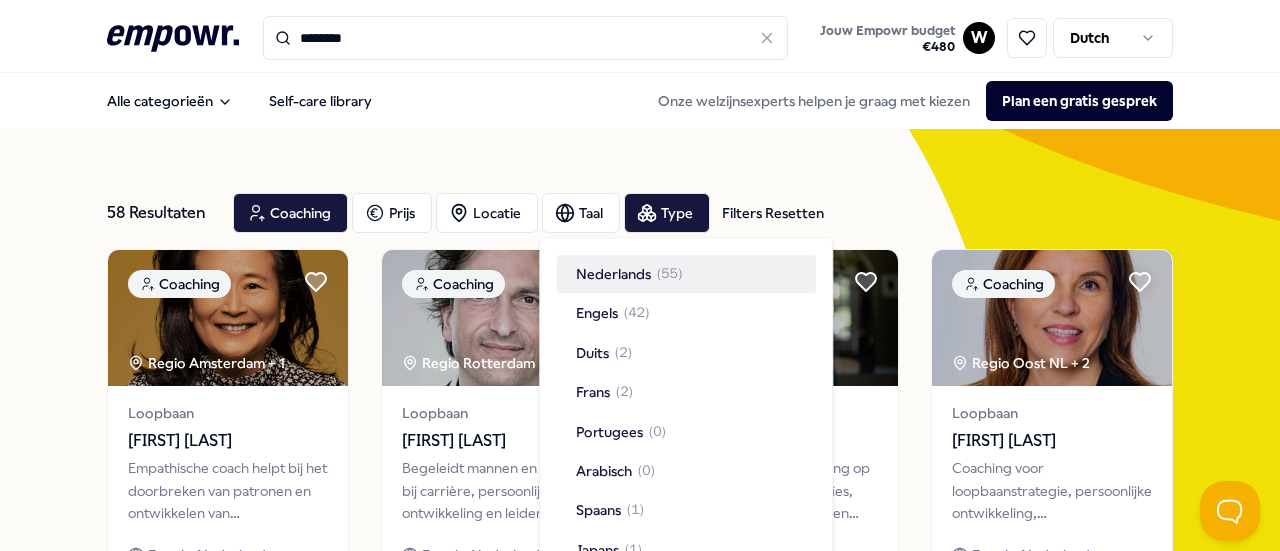 click on "Nederlands" at bounding box center [613, 274] 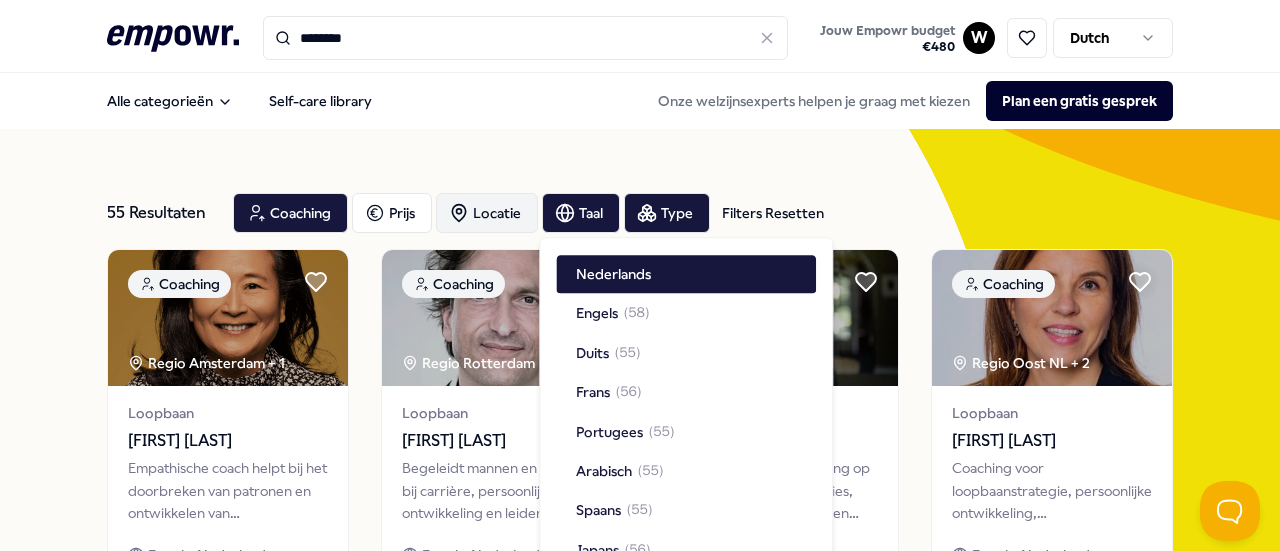 click on "Locatie" at bounding box center (487, 213) 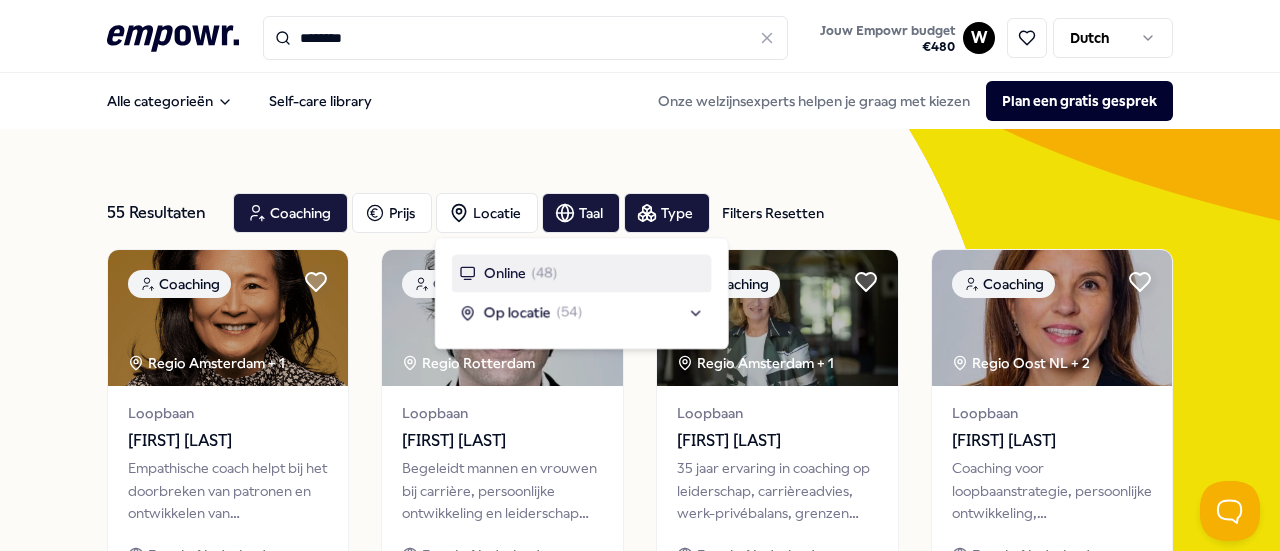 click on "Online" at bounding box center [505, 273] 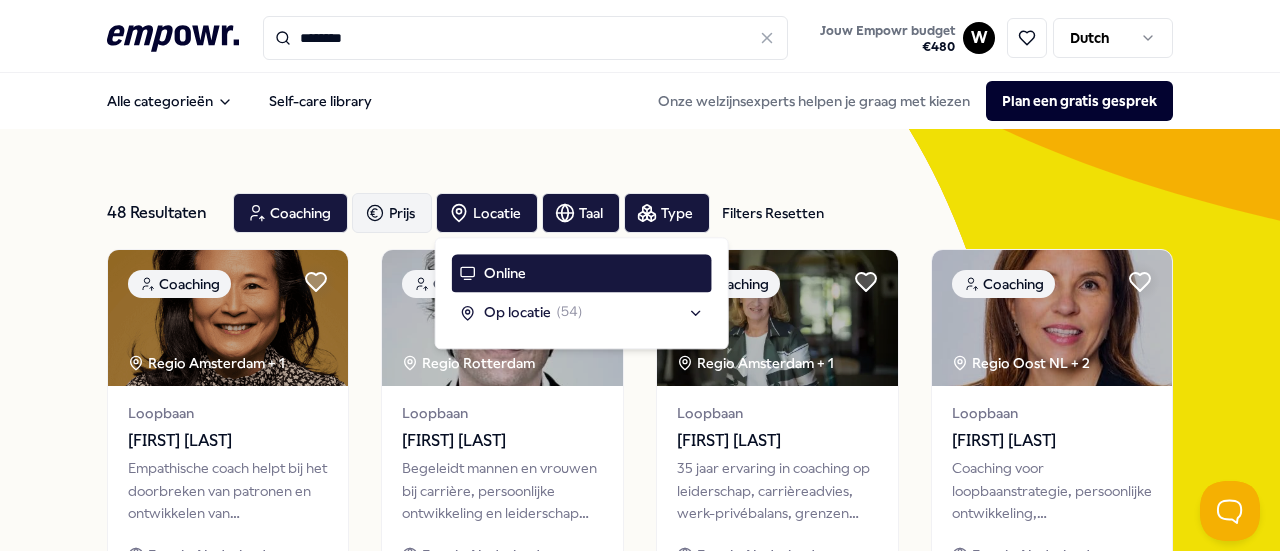 click on "Prijs" at bounding box center (392, 213) 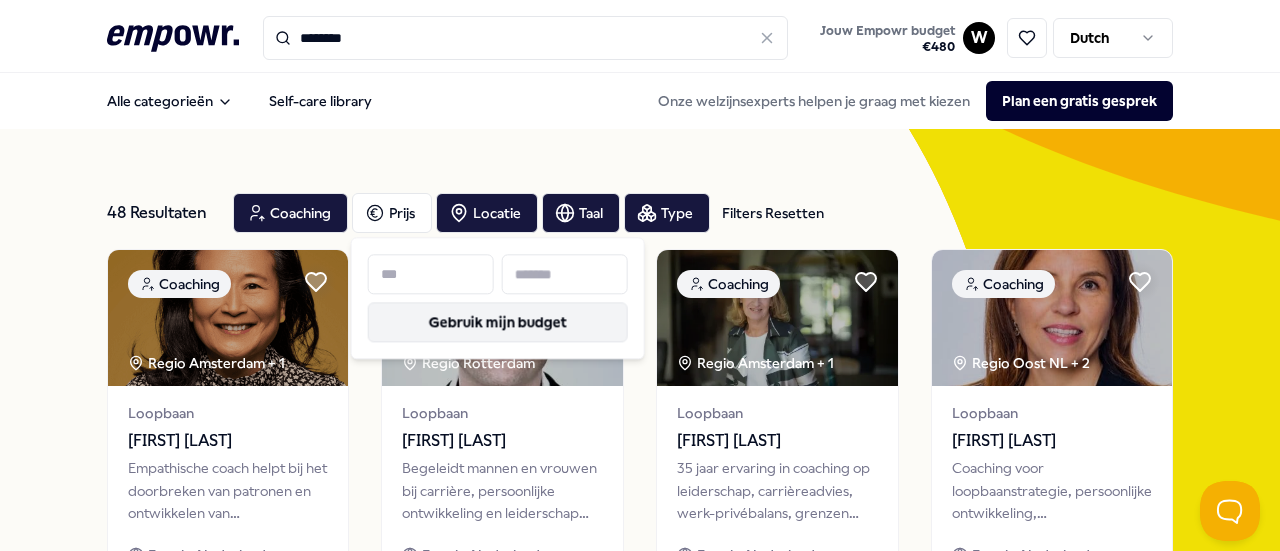 click on "Gebruik mijn budget" at bounding box center (498, 322) 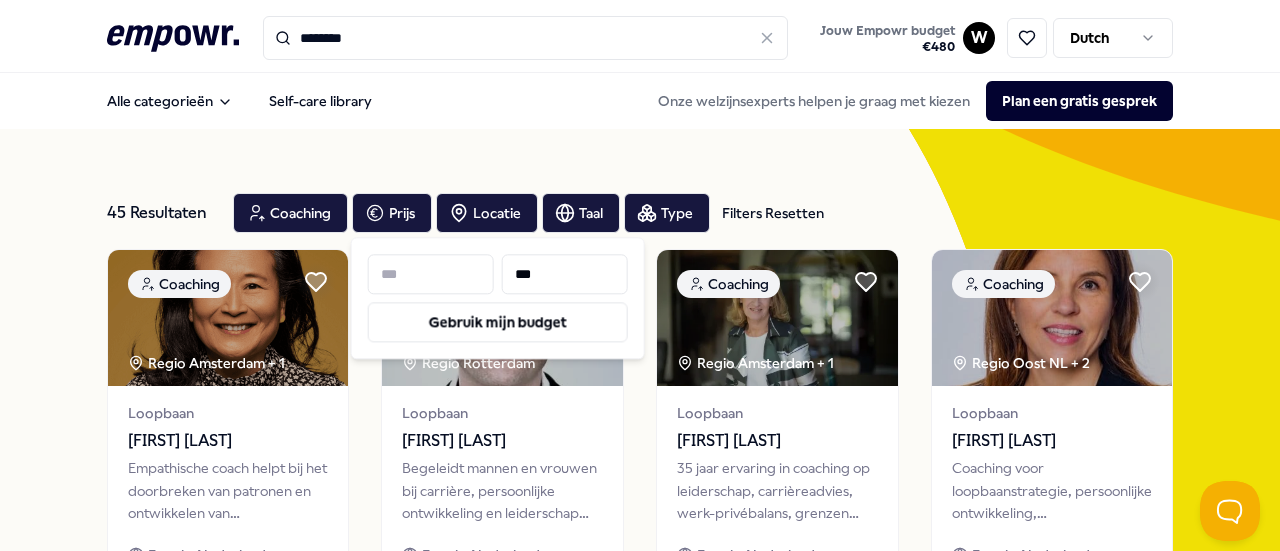 click on "45 Resultaten Filters Resetten Coaching Prijs Locatie Taal Type Filters Resetten Coaching Regio Amsterdam + 1 Loopbaan [FIRST] [LAST] Empathische coach helpt bij het doorbreken van patronen en ontwikkelen van
zelfvertrouwen en innerlijke kracht om gewenste keuzes en stappen te maken. Engels, Nederlands Vanaf € 135,- Coaching Regio Rotterdam Loopbaan [FIRST] [LAST] Begeleidt mannen en vrouwen bij carrière, persoonlijke ontwikkeling en
leiderschap met doortastende aanpak. Engels, Nederlands Vanaf € 145,- Coaching Regio Amsterdam + 1 Loopbaan [FIRST] [LAST] 35 jaar ervaring in coaching op leiderschap, carrièreadvies, werk-privébalans,
grenzen aangeven en communicatievaardigheden. Engels, Nederlands Vanaf € 255,- Coaching Regio Oost NL + 2 Loopbaan [FIRST] [LAST] Coaching voor loopbaanstrategie, persoonlijke ontwikkeling, stressmanagement,
communicatie en werk-privé balans. Engels, Nederlands Vanaf € 125,- Coaching Regio West NL + 2 Loopbaan [FIRST] [LAST] 1" at bounding box center (640, 873) 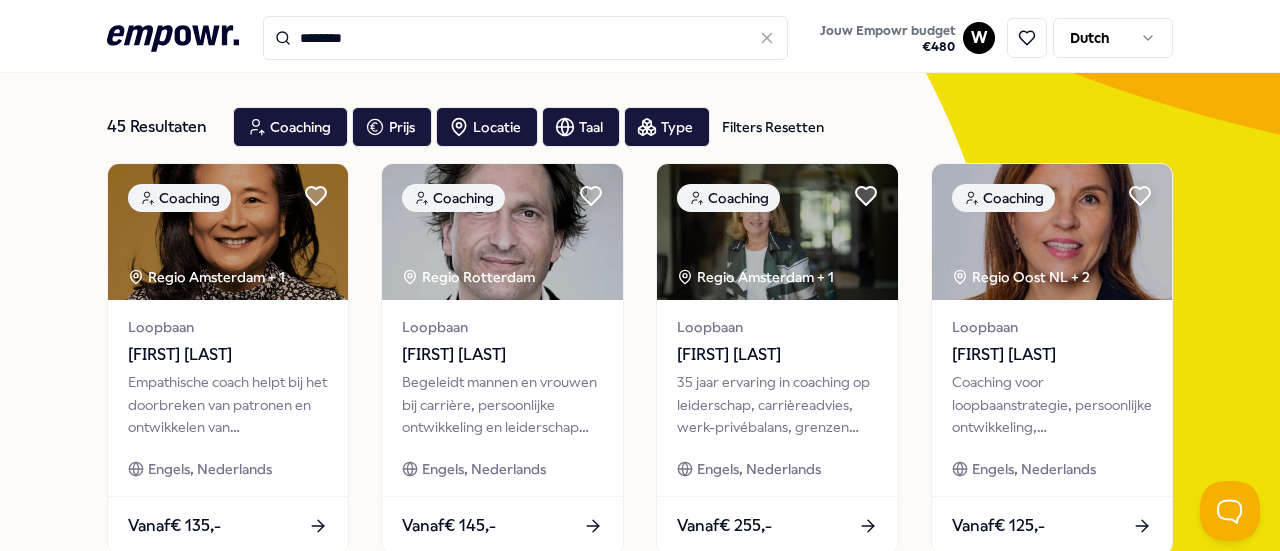 scroll, scrollTop: 0, scrollLeft: 0, axis: both 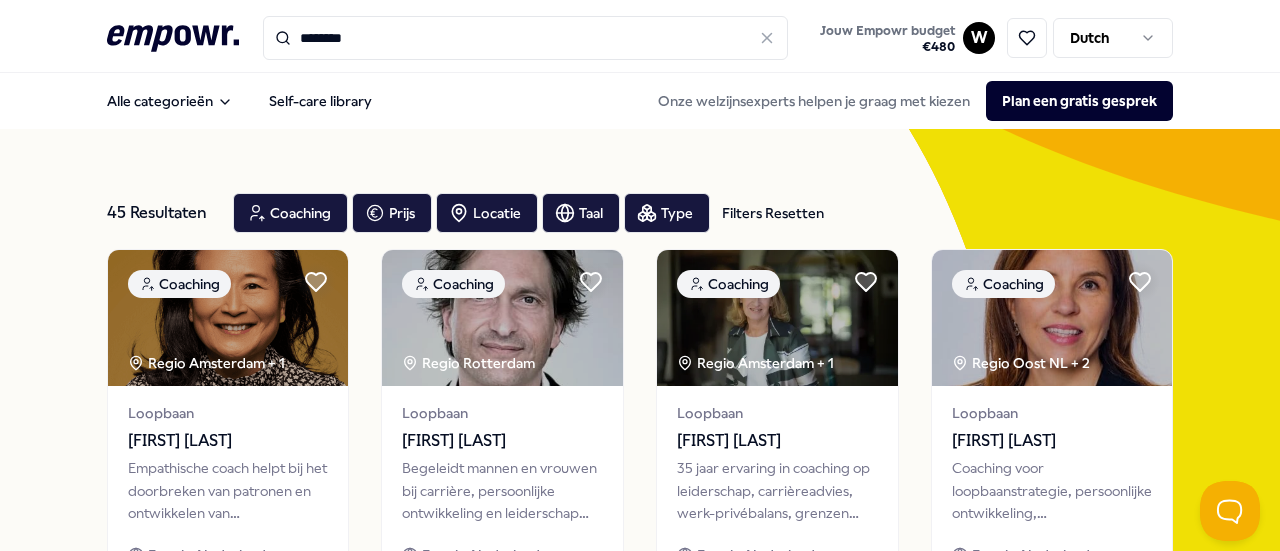 click on "********" at bounding box center (526, 38) 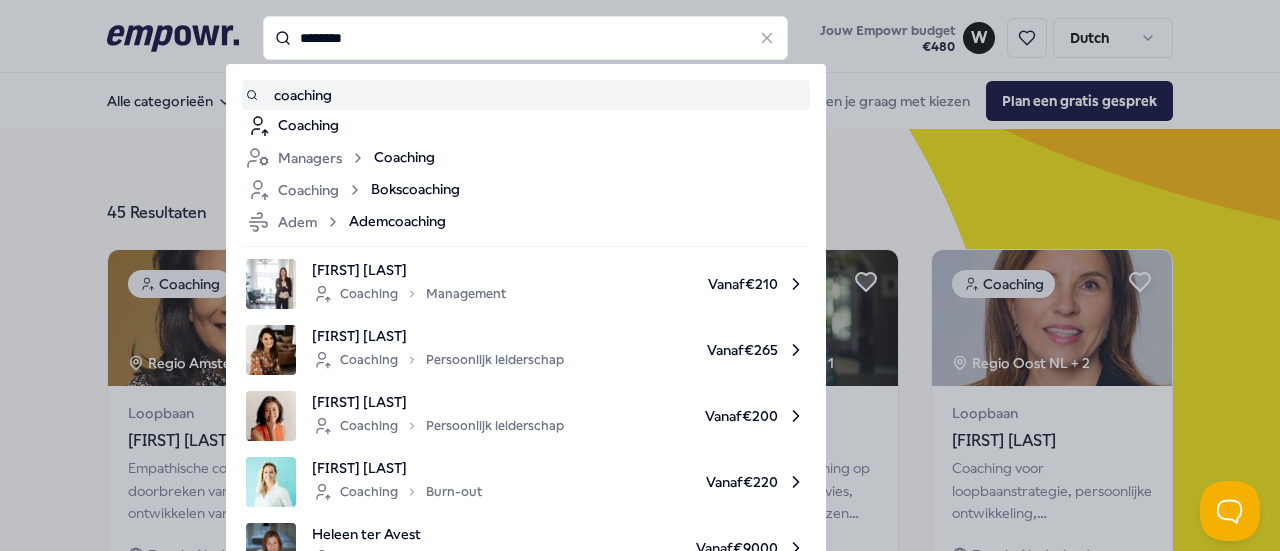 click on "********" at bounding box center (526, 38) 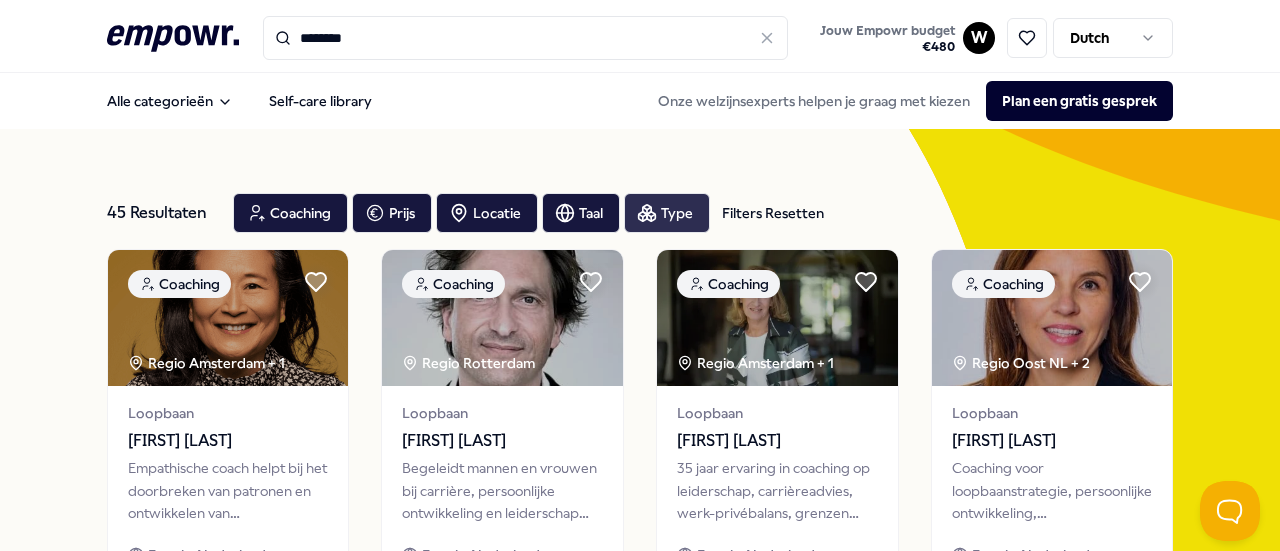 click on "Type" at bounding box center [667, 213] 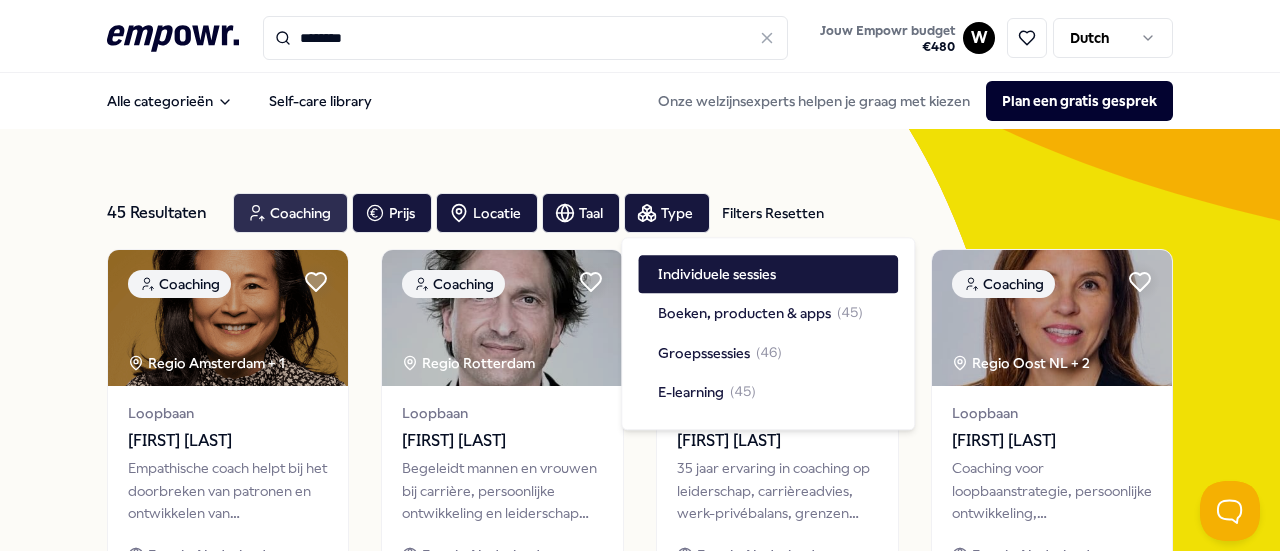click on "Coaching" at bounding box center (290, 213) 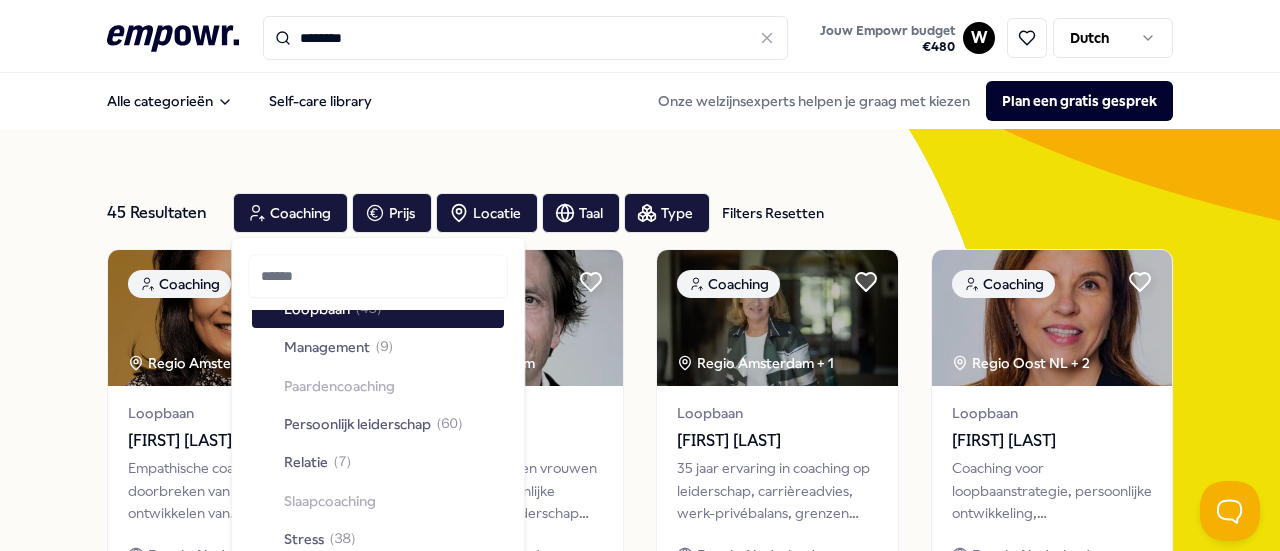 scroll, scrollTop: 500, scrollLeft: 0, axis: vertical 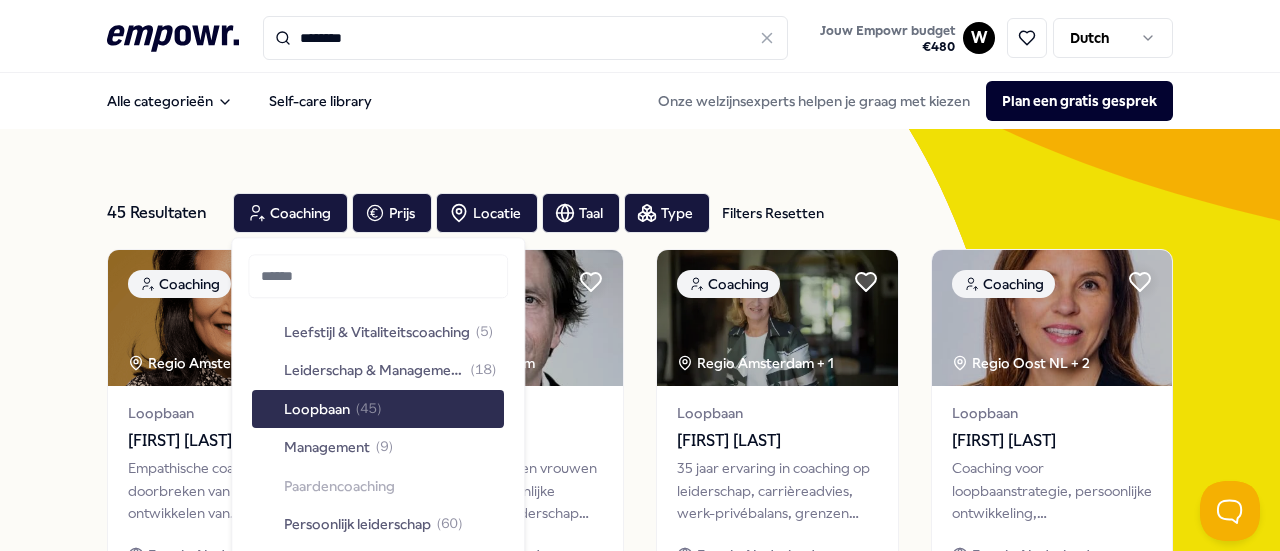 click on "Loopbaan" at bounding box center [317, 409] 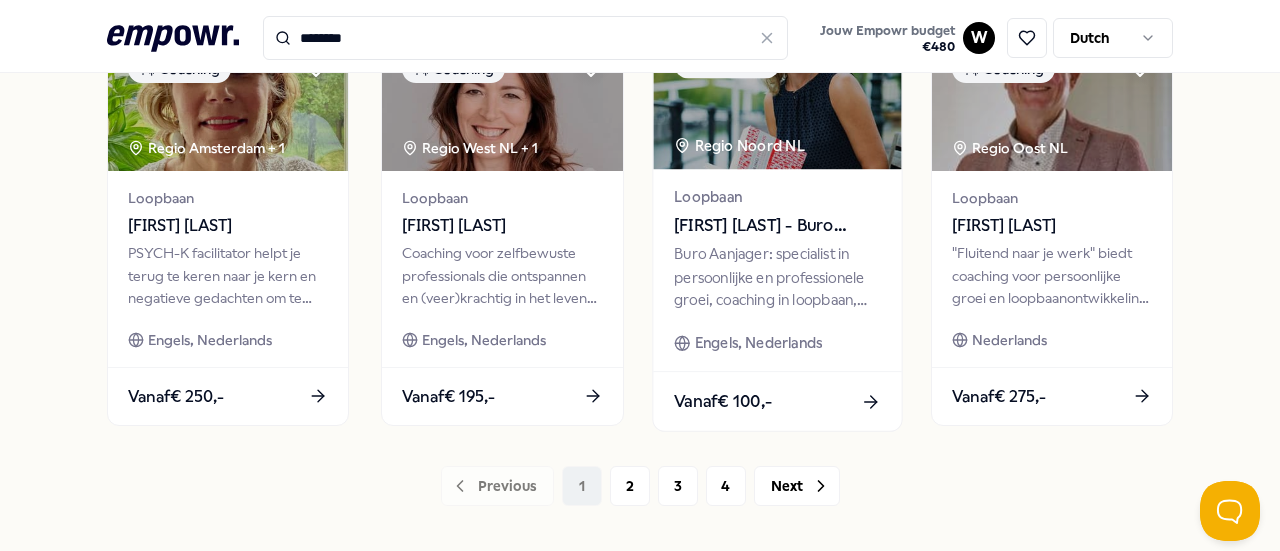 scroll, scrollTop: 1160, scrollLeft: 0, axis: vertical 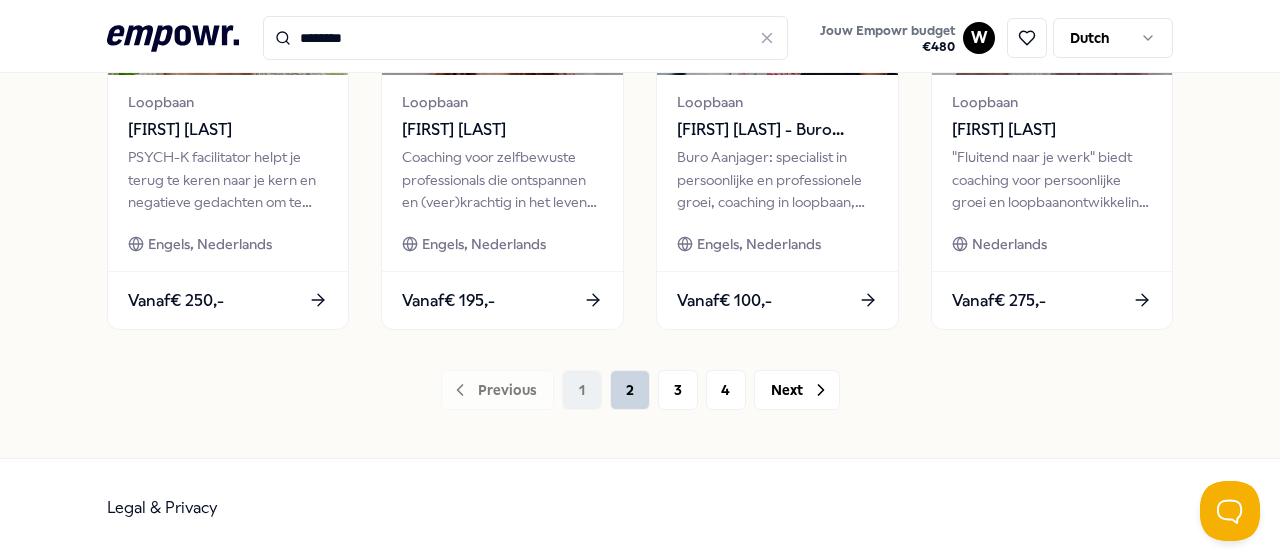 click on "2" at bounding box center [630, 390] 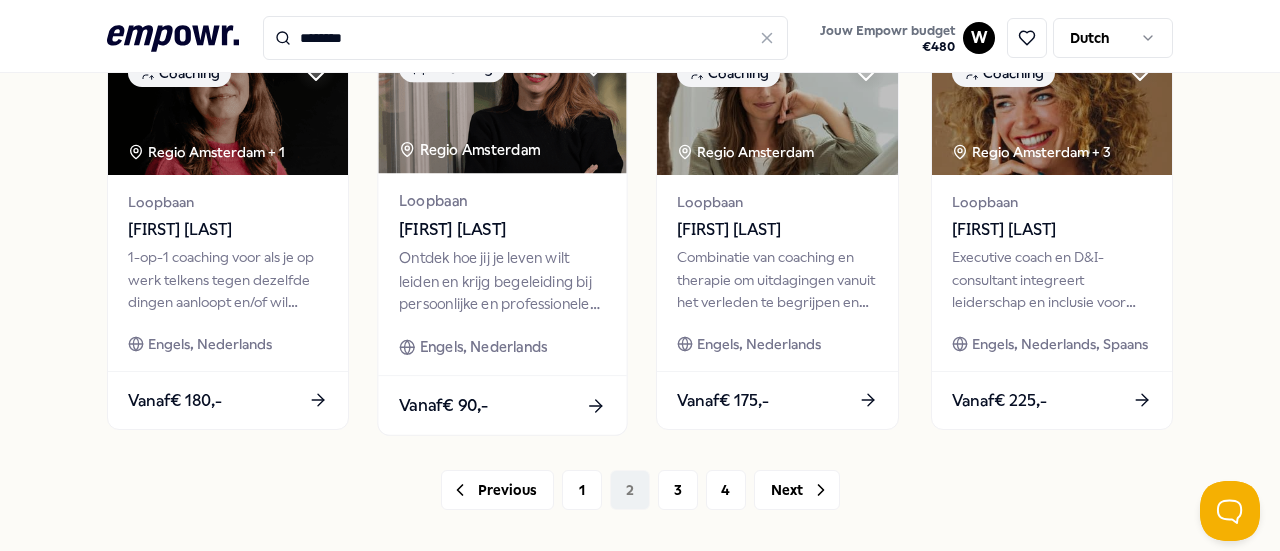 scroll, scrollTop: 1160, scrollLeft: 0, axis: vertical 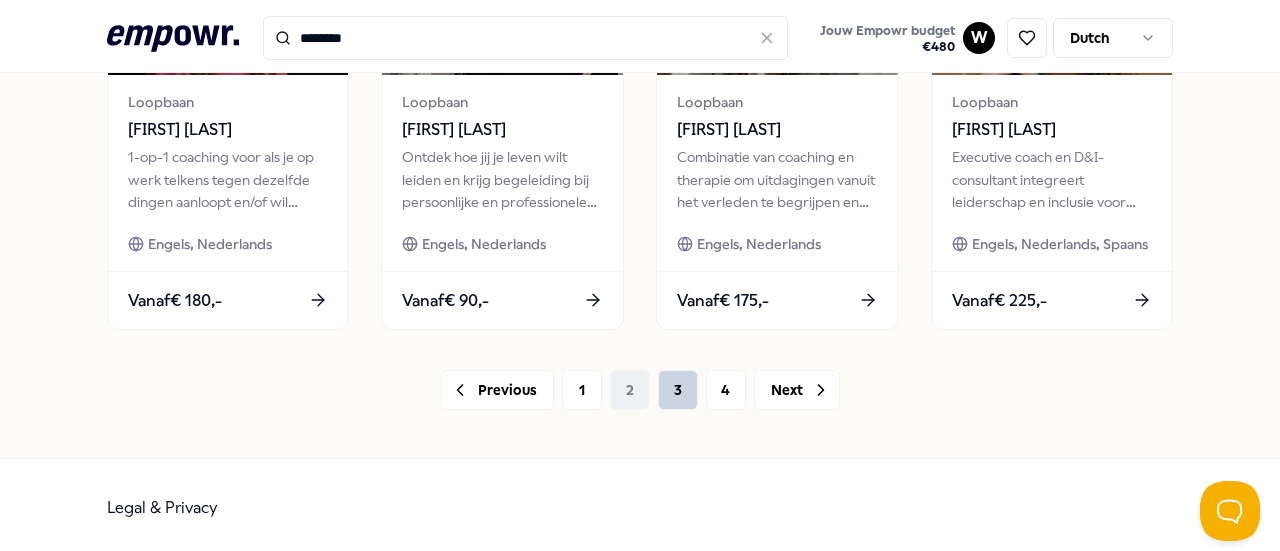 click on "3" at bounding box center [678, 390] 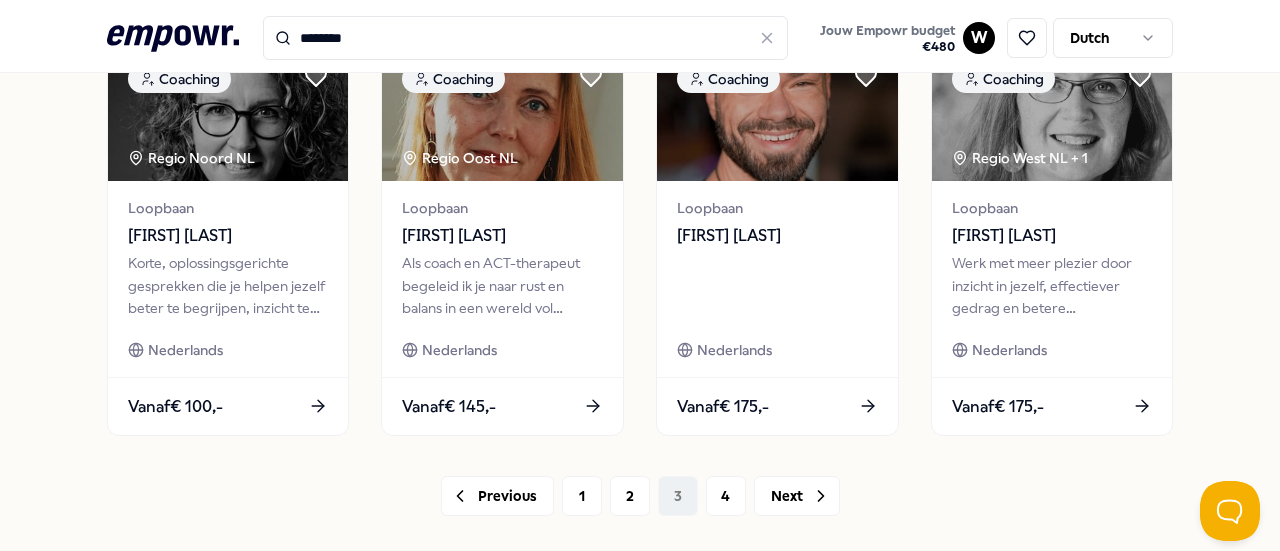 scroll, scrollTop: 1060, scrollLeft: 0, axis: vertical 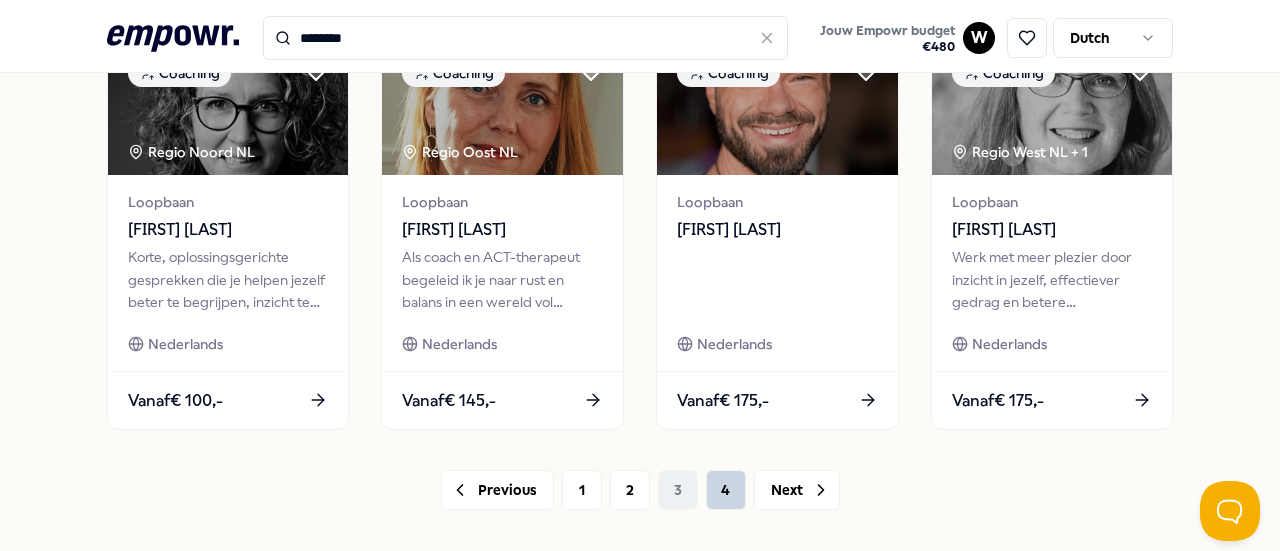 click on "4" at bounding box center [726, 490] 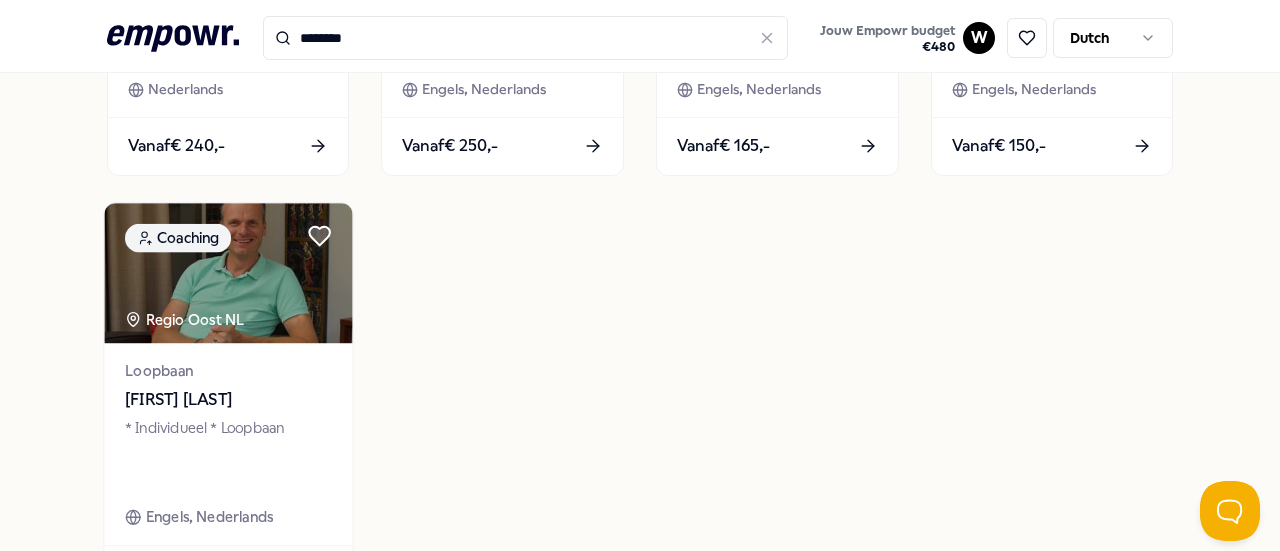 scroll, scrollTop: 860, scrollLeft: 0, axis: vertical 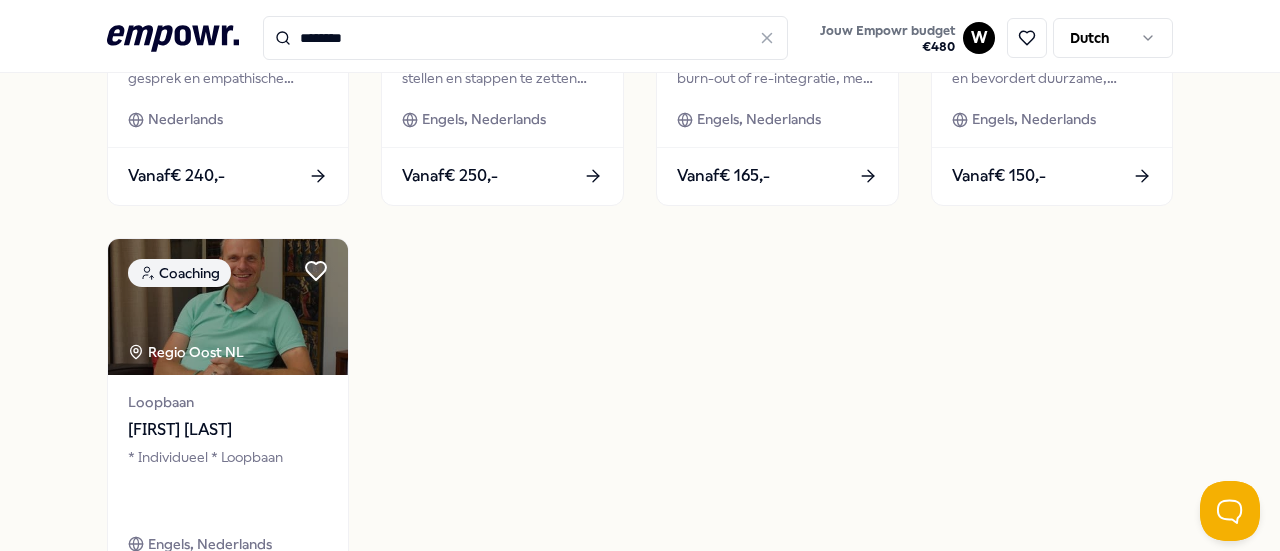 click on "********" at bounding box center [526, 38] 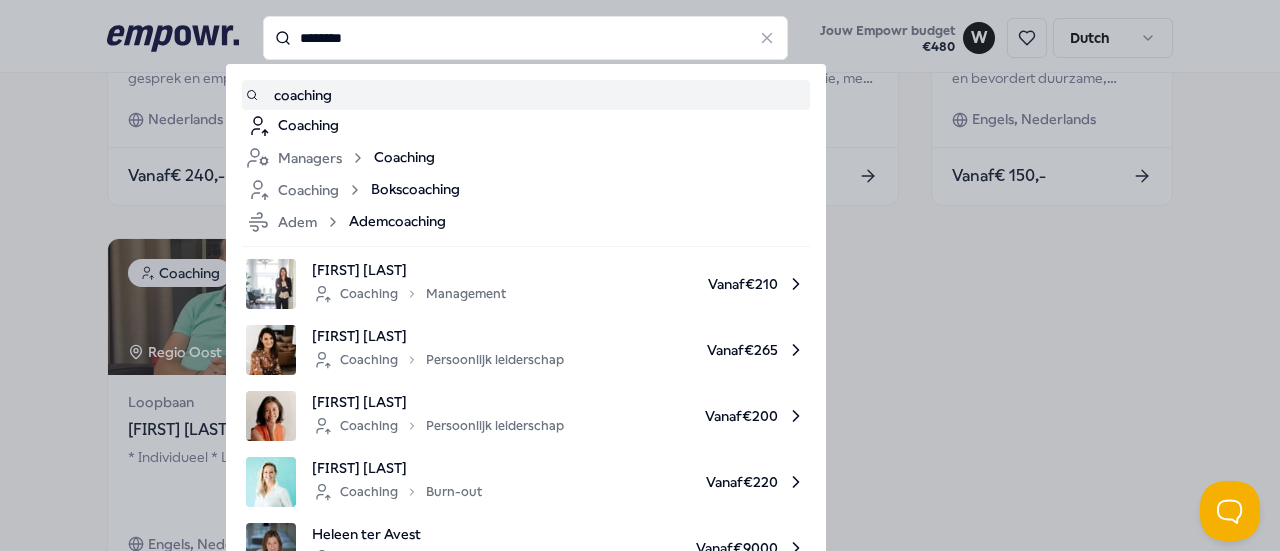 drag, startPoint x: 371, startPoint y: 43, endPoint x: 281, endPoint y: 42, distance: 90.005554 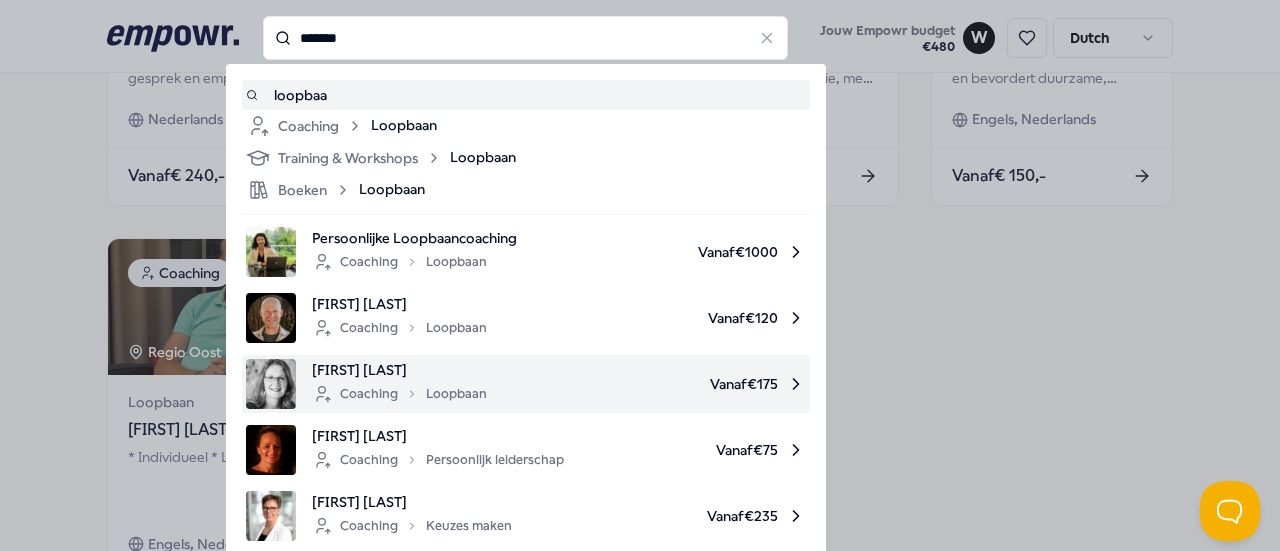 scroll, scrollTop: 960, scrollLeft: 0, axis: vertical 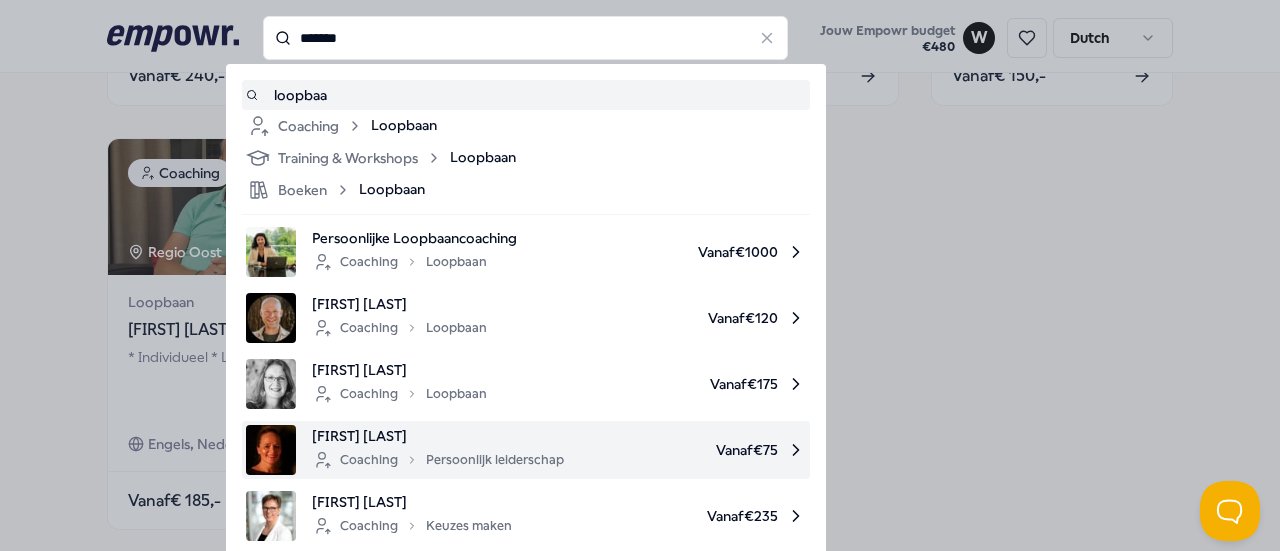 click on "[FIRST] [LAST]" at bounding box center (438, 436) 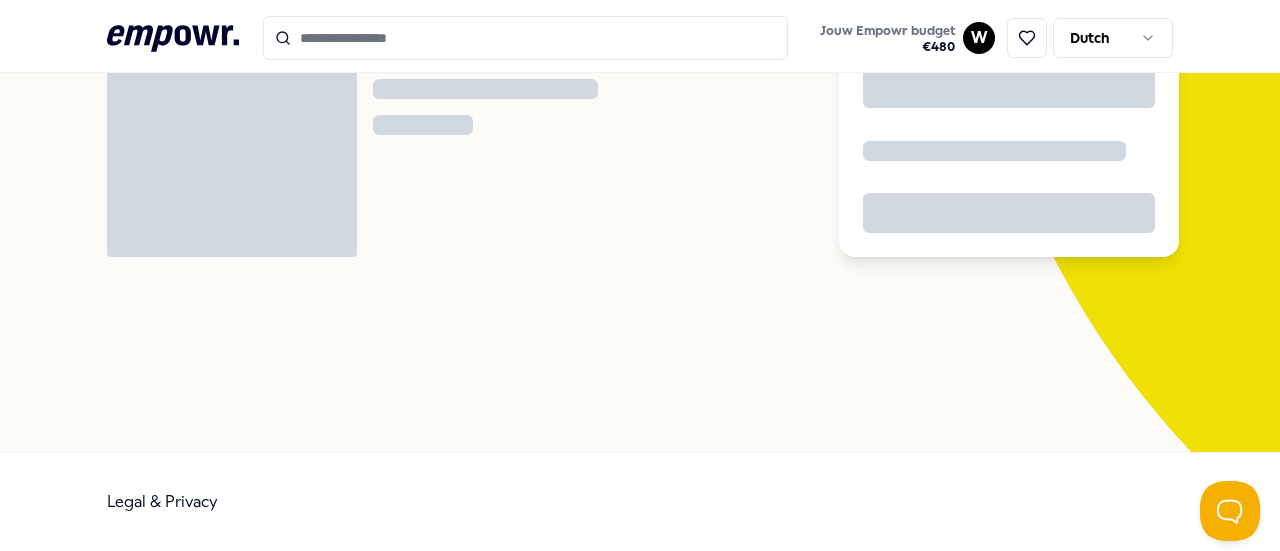 scroll, scrollTop: 129, scrollLeft: 0, axis: vertical 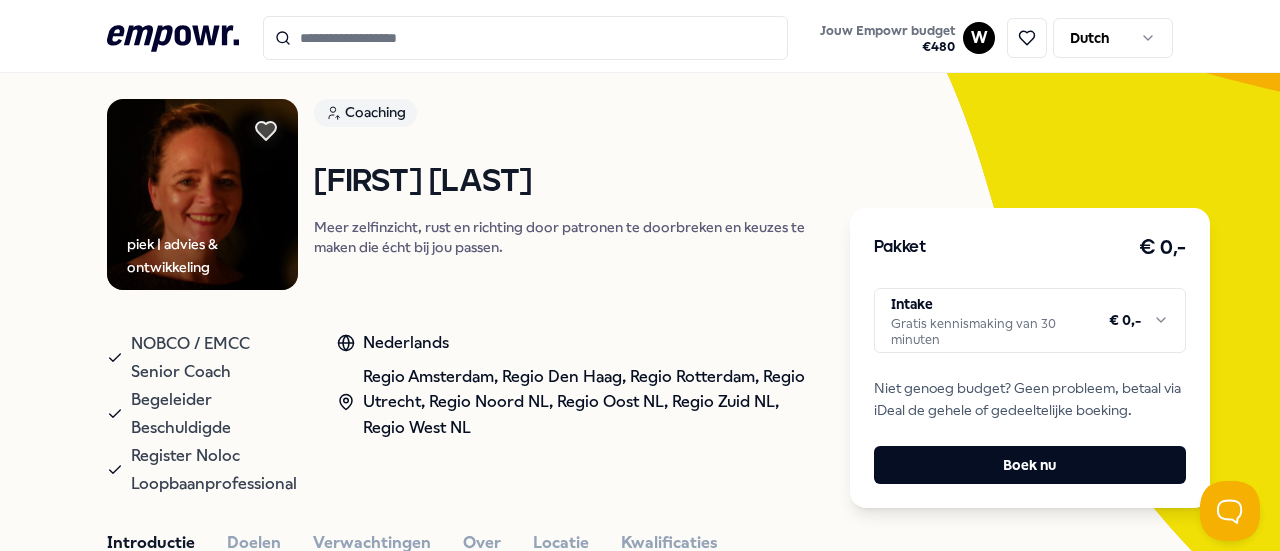 type on "********" 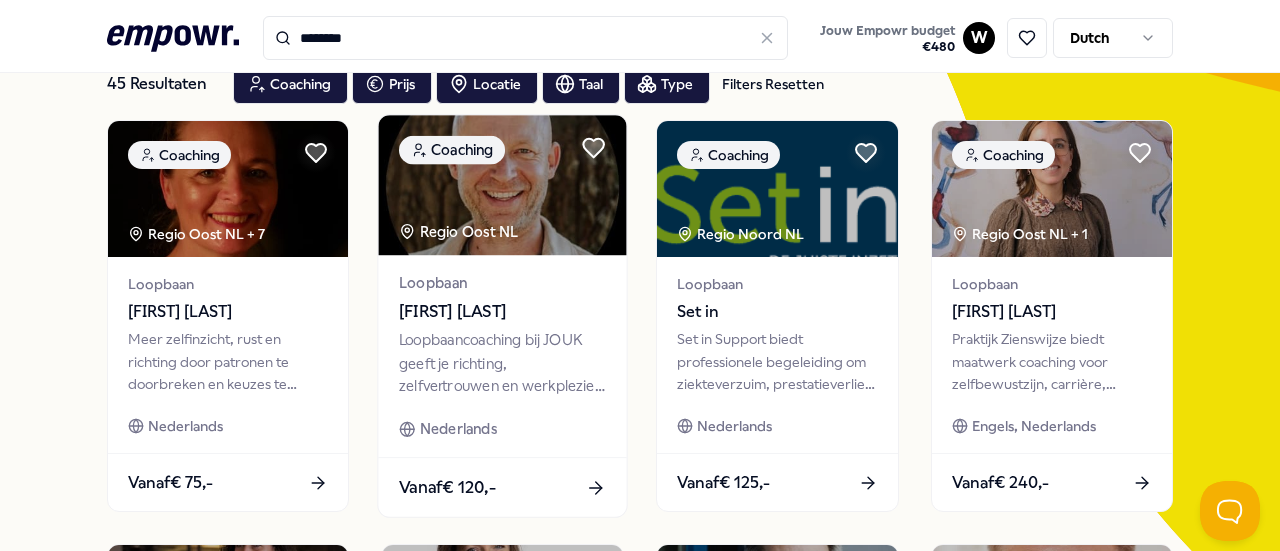 click on "[FIRST] [LAST]" at bounding box center (502, 312) 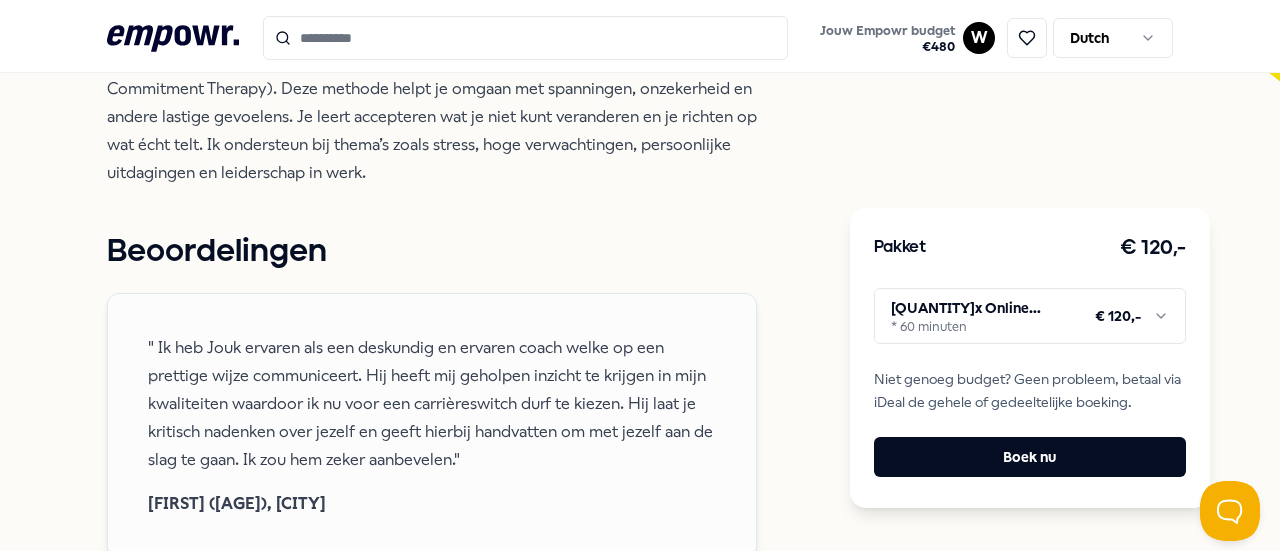 scroll, scrollTop: 529, scrollLeft: 0, axis: vertical 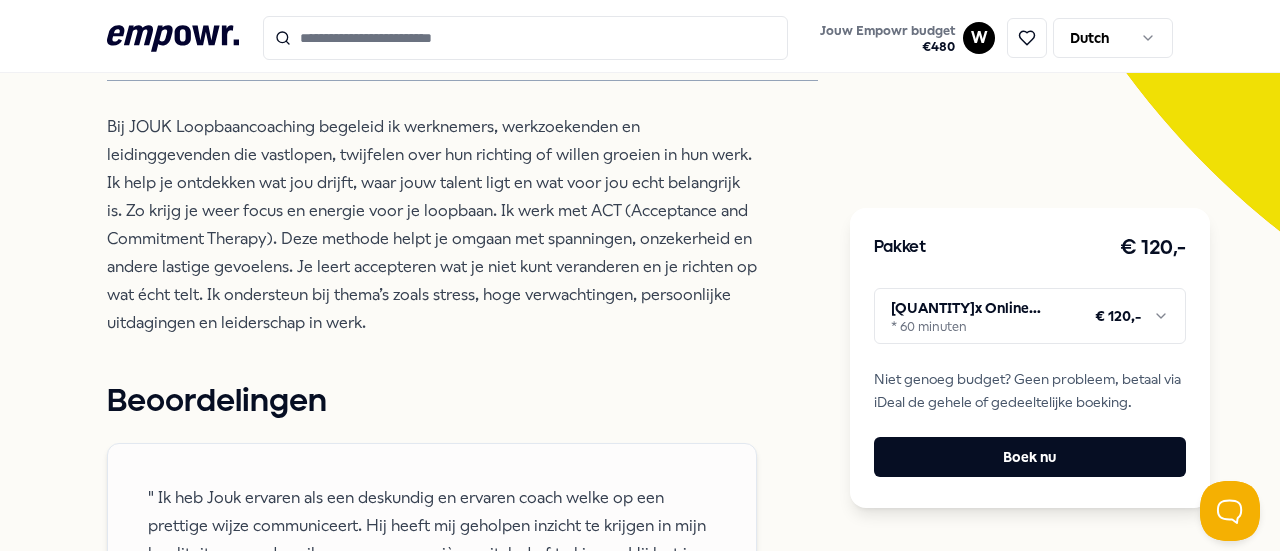 type on "********" 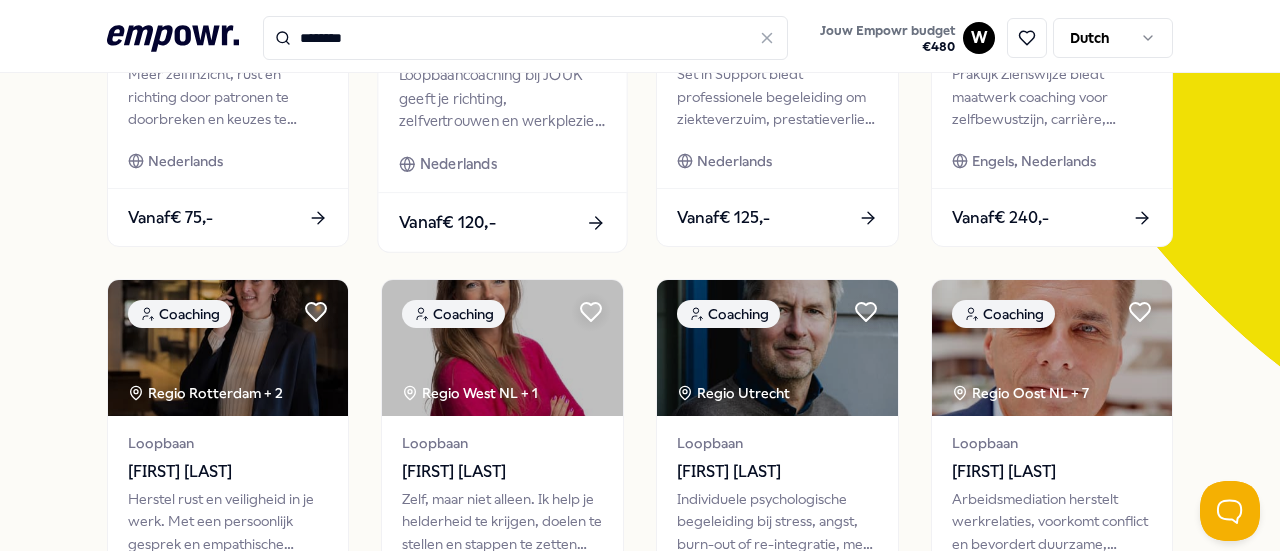 scroll, scrollTop: 400, scrollLeft: 0, axis: vertical 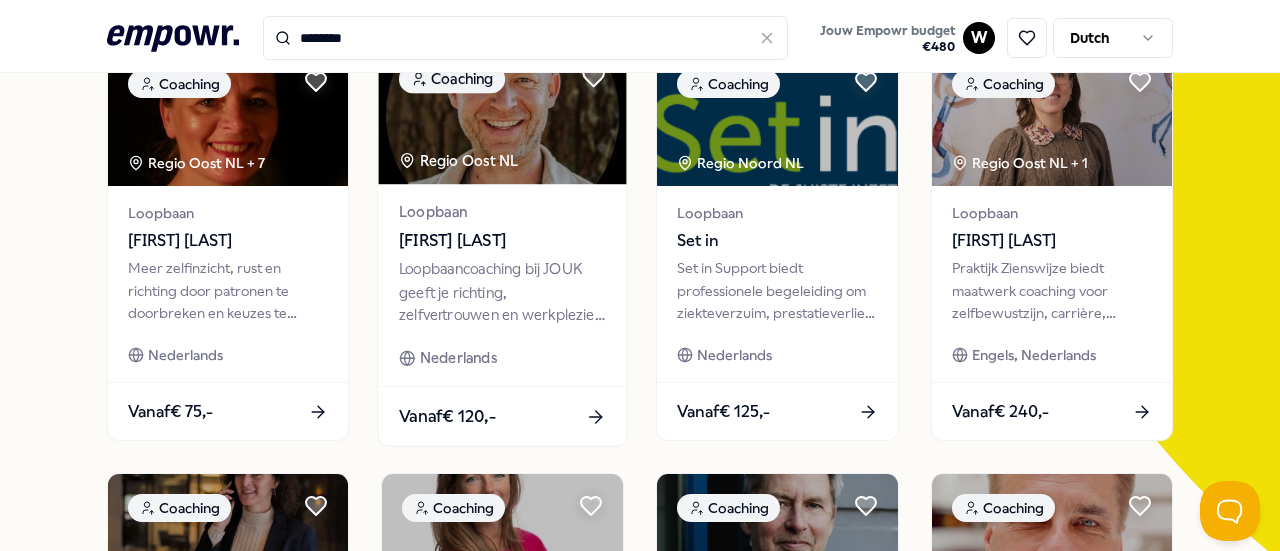 click at bounding box center (503, 114) 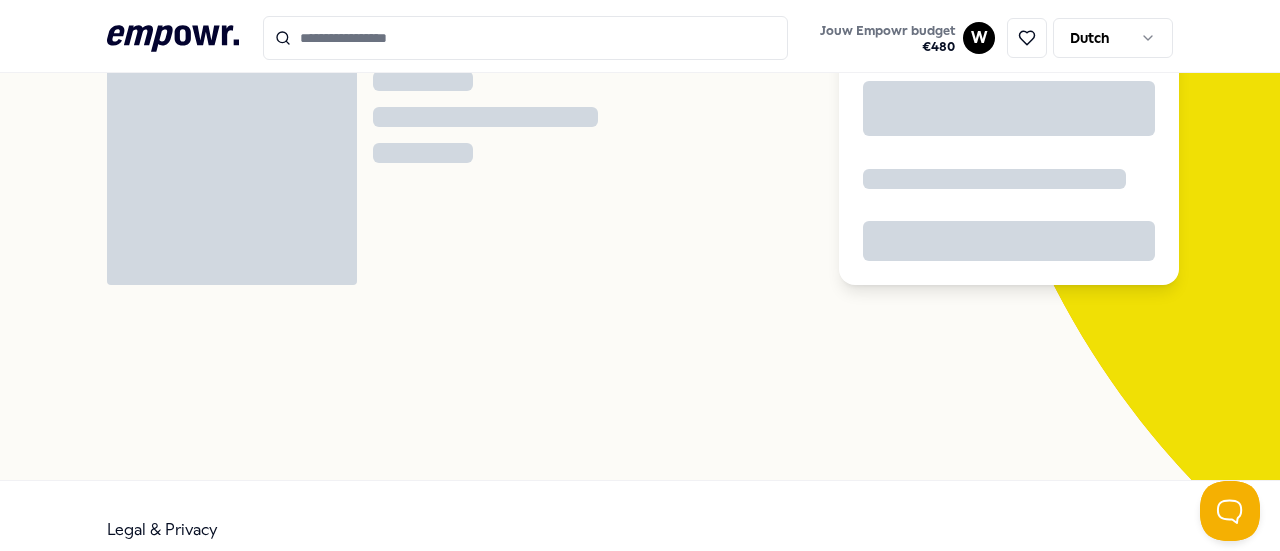 scroll, scrollTop: 129, scrollLeft: 0, axis: vertical 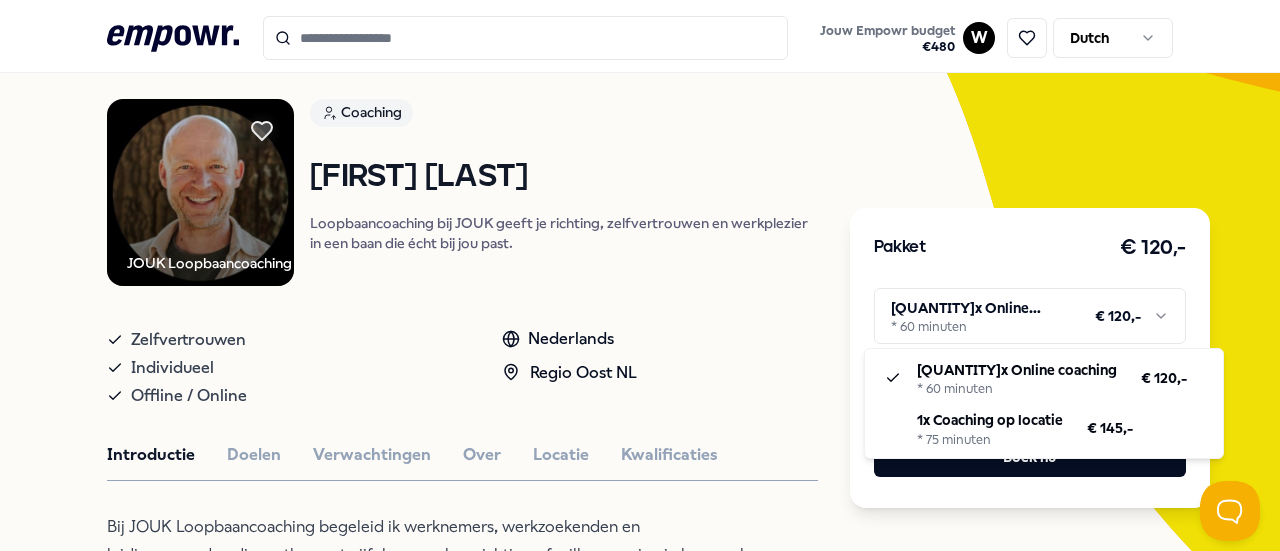 click on "Jouw Empowr budget € [PRICE] W Dutch Alle categorieën Self-care library Terug JOUK Loopbaancoaching Coaching Jouk Nijenhuis Loopbaancoaching bij JOUK geeft je richting, zelfvertrouwen en werkplezier in een baan die écht bij jou past. Zelfvertrouwen Individueel Offline / Online Nederlands Regio Oost NL Introductie Doelen Verwachtingen Over Locatie Kwalificaties Beoordelingen " Ik heb Jouk ervaren als een deskundig en ervaren coach welke op een prettige wijze communiceert. Hij heeft mij geholpen inzicht te krijgen in mijn kwaliteiten waardoor ik nu voor een carrièreswitch durf te kiezen. Hij laat je kritisch nadenken over jezelf en geeft hierbij handvatten om met jezelf aan de slag te gaan. Ik zou hem zeker aanbevelen." Dorine (46), Nijmegen Peter (43), Arnhem Aanbevolen Coaching Regio Oost NL + 7 Persoonlijk leiderschap Pietsje Kinderman Meer zelfinzicht, rust en richting door patronen te doorbreken en keuzes te
maken die écht bij jou passen. Nederlands Vanaf" at bounding box center (640, 275) 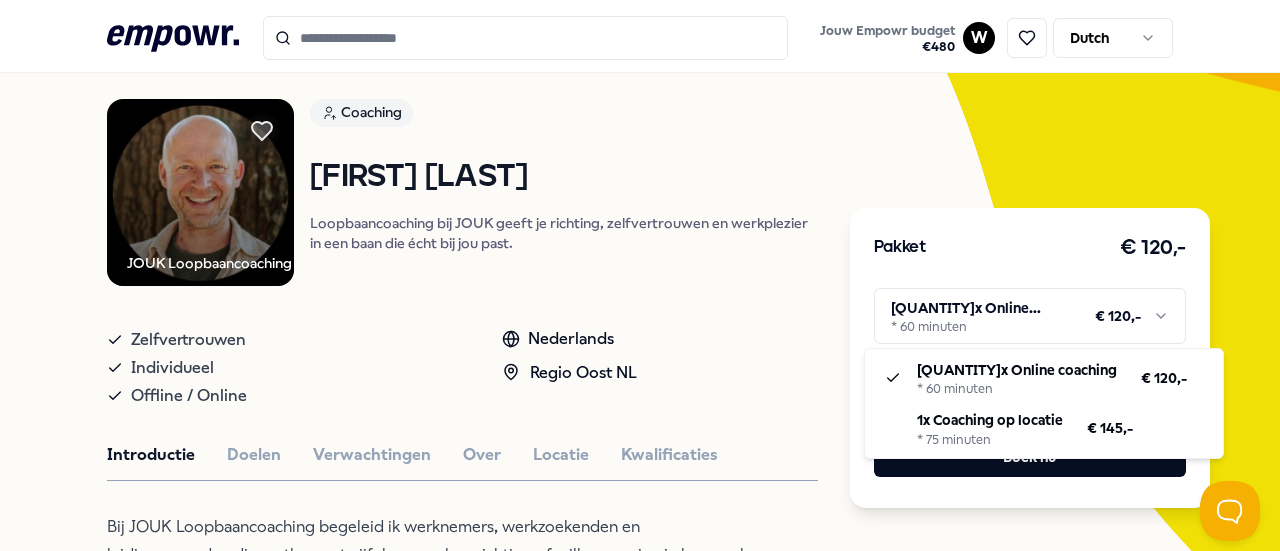 click on "Jouw Empowr budget € [PRICE] W Dutch Alle categorieën Self-care library Terug JOUK Loopbaancoaching Coaching Jouk Nijenhuis Loopbaancoaching bij JOUK geeft je richting, zelfvertrouwen en werkplezier in een baan die écht bij jou past. Zelfvertrouwen Individueel Offline / Online Nederlands Regio Oost NL Introductie Doelen Verwachtingen Over Locatie Kwalificaties Beoordelingen " Ik heb Jouk ervaren als een deskundig en ervaren coach welke op een prettige wijze communiceert. Hij heeft mij geholpen inzicht te krijgen in mijn kwaliteiten waardoor ik nu voor een carrièreswitch durf te kiezen. Hij laat je kritisch nadenken over jezelf en geeft hierbij handvatten om met jezelf aan de slag te gaan. Ik zou hem zeker aanbevelen." Dorine (46), Nijmegen Peter (43), Arnhem Aanbevolen Coaching Regio Oost NL + 7 Persoonlijk leiderschap Pietsje Kinderman Meer zelfinzicht, rust en richting door patronen te doorbreken en keuzes te
maken die écht bij jou passen. Nederlands Vanaf" at bounding box center (640, 275) 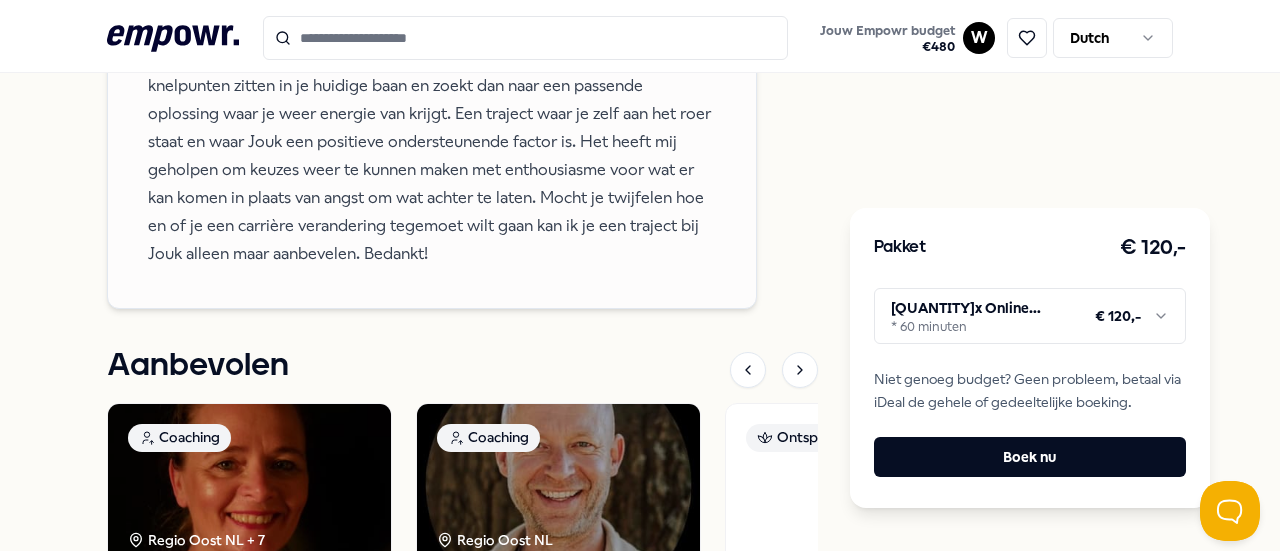 scroll, scrollTop: 1529, scrollLeft: 0, axis: vertical 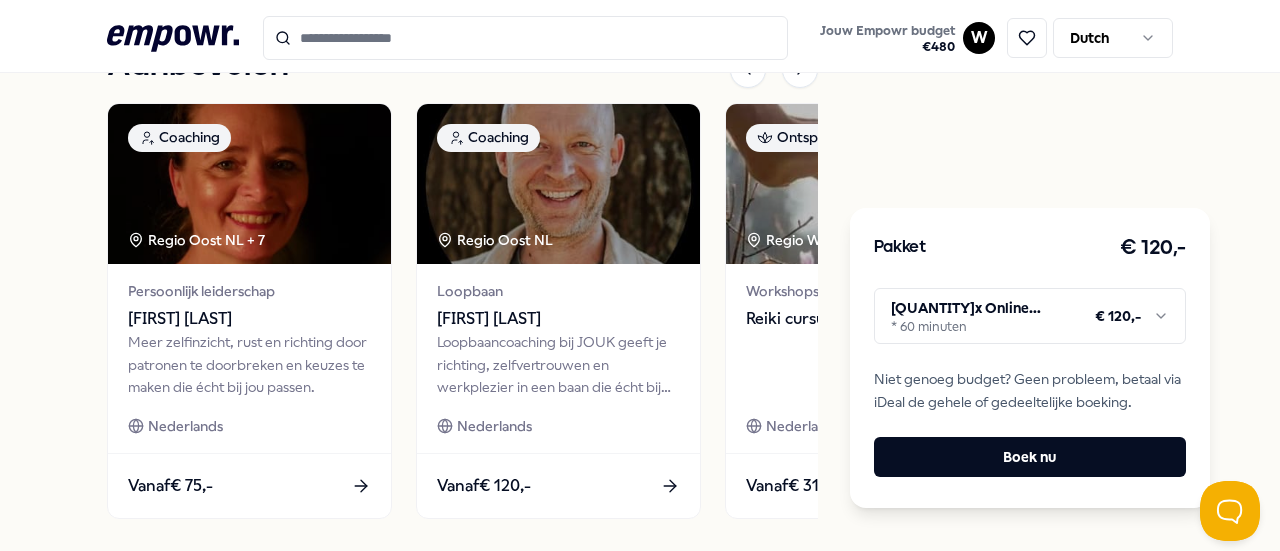 click at bounding box center (526, 38) 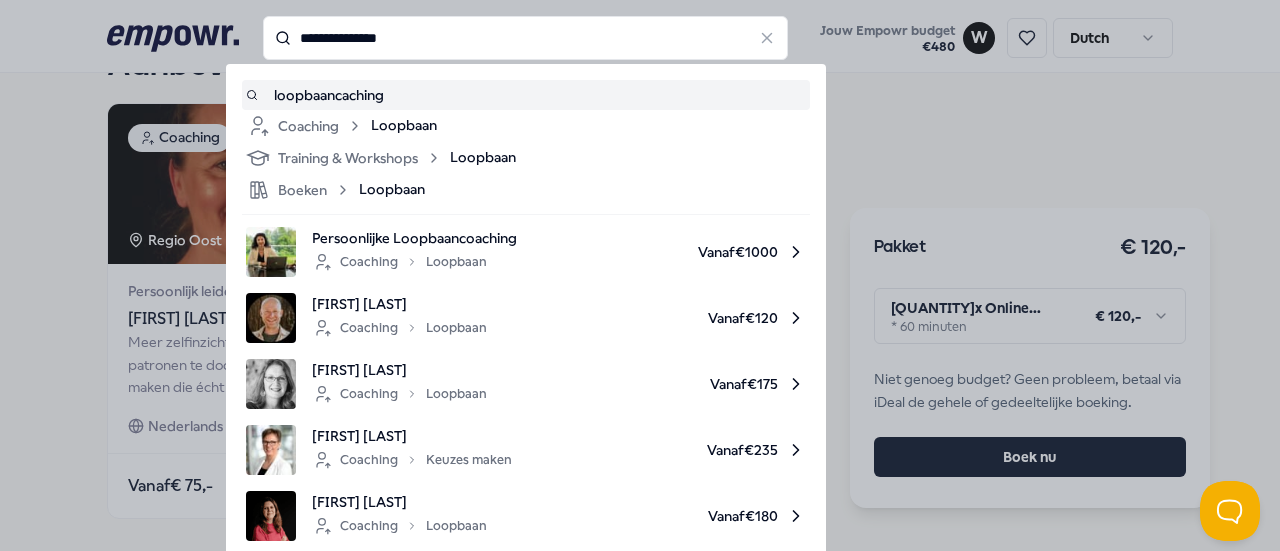 type on "**********" 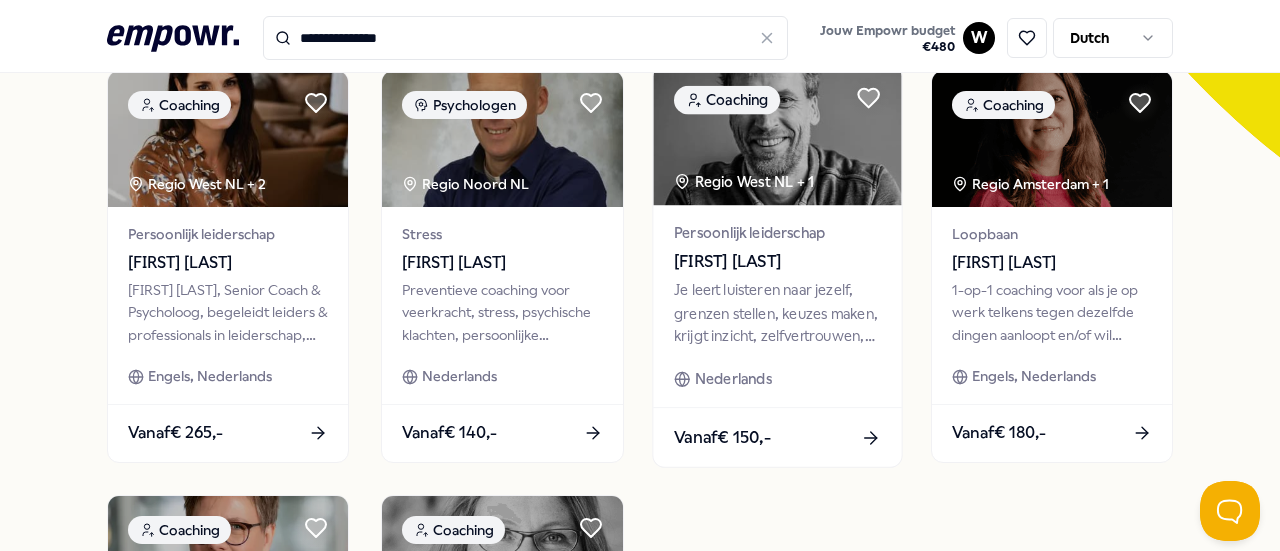 scroll, scrollTop: 629, scrollLeft: 0, axis: vertical 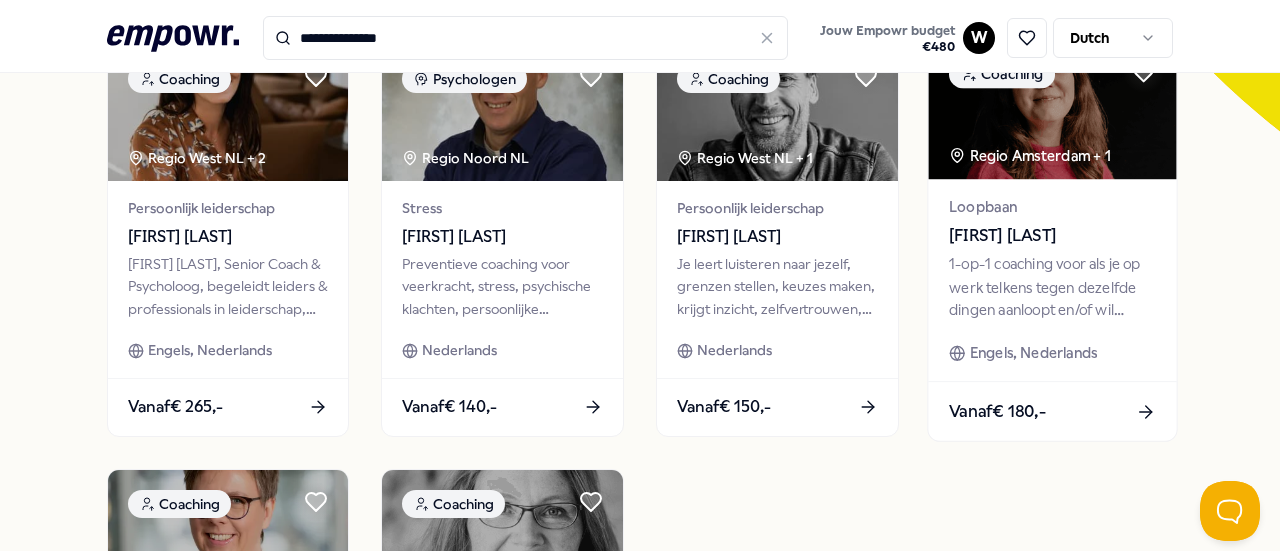 click on "1-op-1 coaching voor als je op werk telkens tegen dezelfde dingen aanloopt en/of
wil onderzoeken wat je volgende stap in je loopbaan kan zijn." at bounding box center (1052, 287) 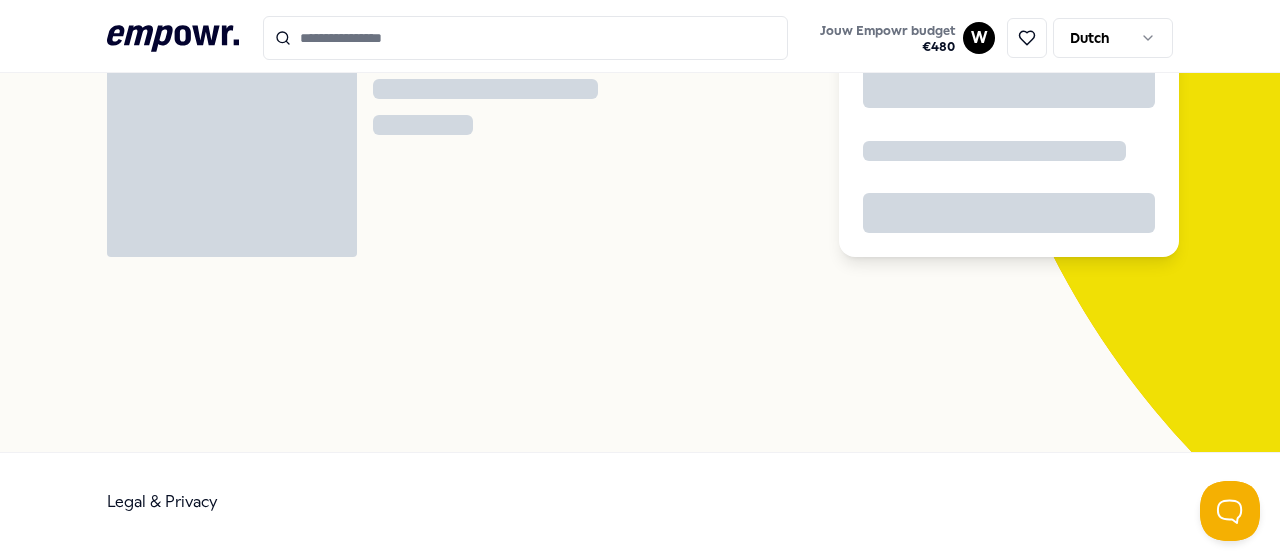 scroll, scrollTop: 129, scrollLeft: 0, axis: vertical 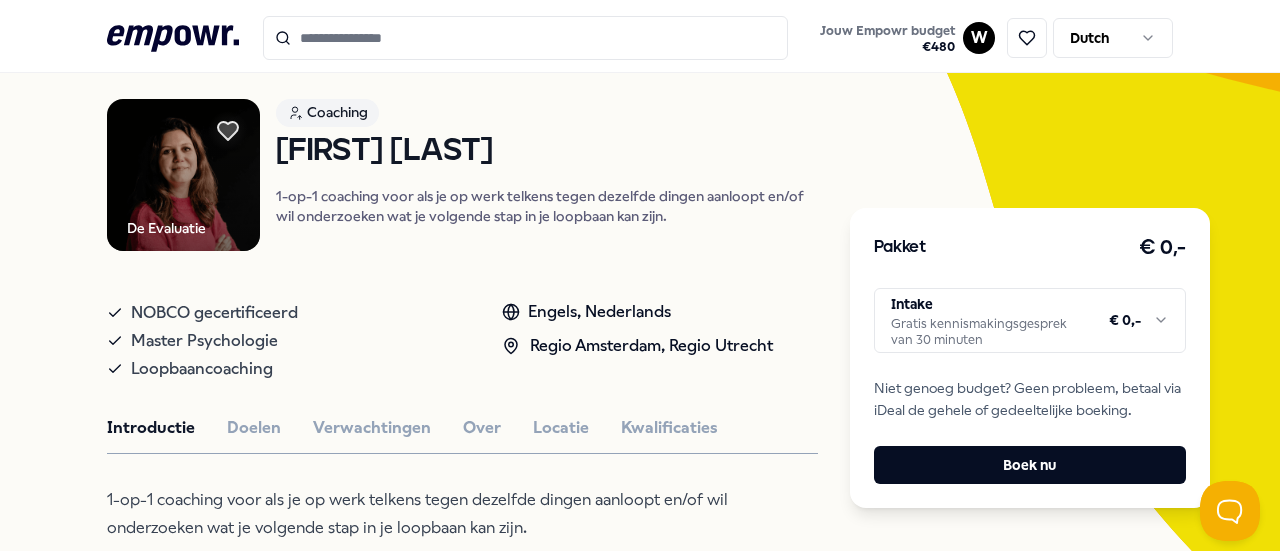 click on ".empowr-logo_svg__cls-1{fill:#03032f} Jouw Empowr budget € 480 W Dutch Alle categorieën Self-care library Terug De Evaluatie Coaching [FIRST] [LAST] 1-op-1 coaching voor als je op werk telkens tegen dezelfde dingen aanloopt en/of wil onderzoeken wat je volgende stap in je loopbaan kan zijn. NOBCO gecertificeerd Master Psychologie Loopbaancoaching Engels, Nederlands Regio Amsterdam, Regio Utrecht Introductie Doelen Verwachtingen Over Locatie Kwalificaties 1-op-1 coaching voor als je op werk telkens tegen dezelfde dingen aanloopt en/of wil onderzoeken wat je volgende stap in je loopbaan kan zijn. Beoordelingen [FIRST], 28, Rotterdam [FIRST], 35, Amsterdam “Wat ik enorm waardeer in [FIRST] is dat ik met slechts een paar sessies weer op weg was. Met de juiste vragen, de welkome ontspanning en kritische noot wist ik samen met [FIRST] richting te creëren in een tijd waarin al mijn werkopties open lagen. [FIRST] helpt focus aanbrengen, je krachten (h)erkennen en dat alles met oprechtheid, kennis en een lach.”" at bounding box center (640, 275) 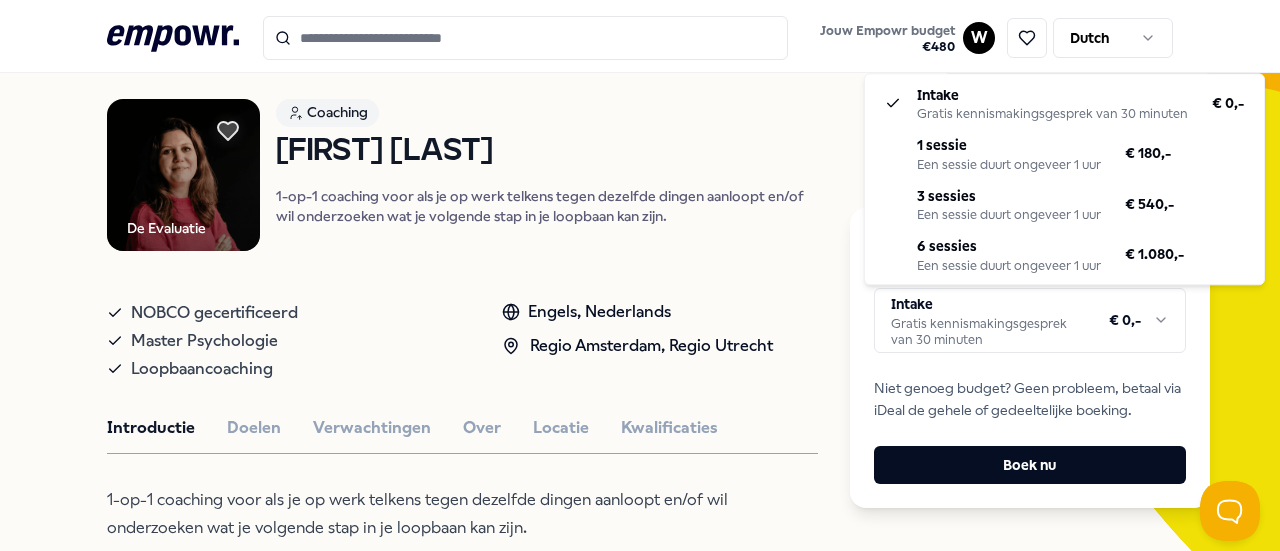 click on ".empowr-logo_svg__cls-1{fill:#03032f} Jouw Empowr budget € 480 W Dutch Alle categorieën Self-care library Terug De Evaluatie Coaching [FIRST] [LAST] 1-op-1 coaching voor als je op werk telkens tegen dezelfde dingen aanloopt en/of wil onderzoeken wat je volgende stap in je loopbaan kan zijn. NOBCO gecertificeerd Master Psychologie Loopbaancoaching Engels, Nederlands Regio Amsterdam, Regio Utrecht Introductie Doelen Verwachtingen Over Locatie Kwalificaties 1-op-1 coaching voor als je op werk telkens tegen dezelfde dingen aanloopt en/of wil onderzoeken wat je volgende stap in je loopbaan kan zijn. Beoordelingen [FIRST], 28, Rotterdam [FIRST], 35, Amsterdam “Wat ik enorm waardeer in [FIRST] is dat ik met slechts een paar sessies weer op weg was. Met de juiste vragen, de welkome ontspanning en kritische noot wist ik samen met [FIRST] richting te creëren in een tijd waarin al mijn werkopties open lagen. [FIRST] helpt focus aanbrengen, je krachten (h)erkennen en dat alles met oprechtheid, kennis en een lach.”" at bounding box center (640, 275) 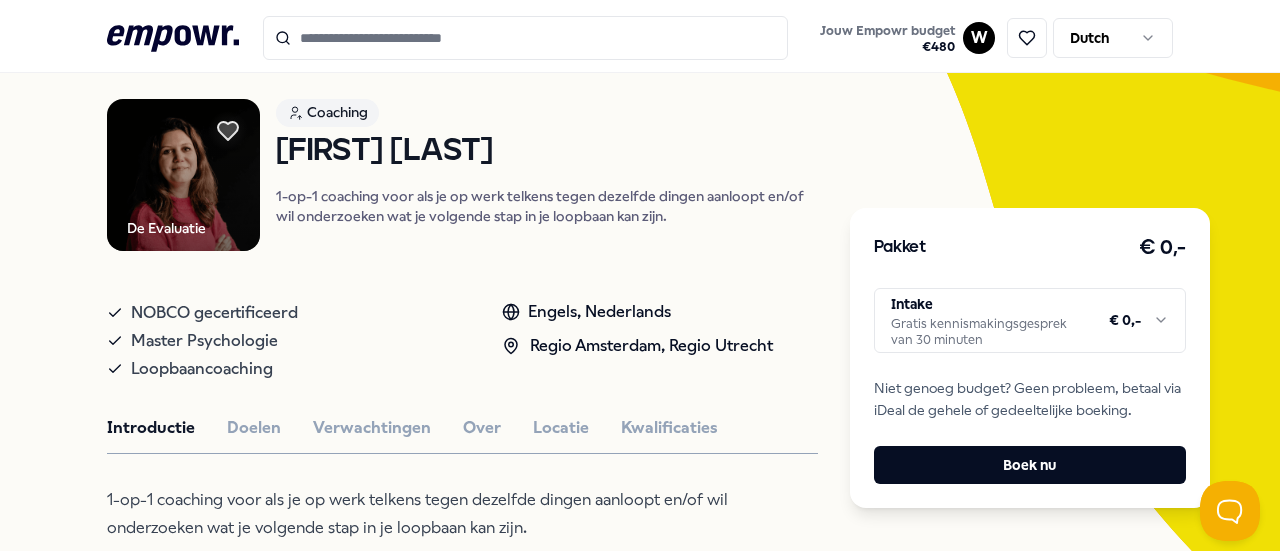 type on "**********" 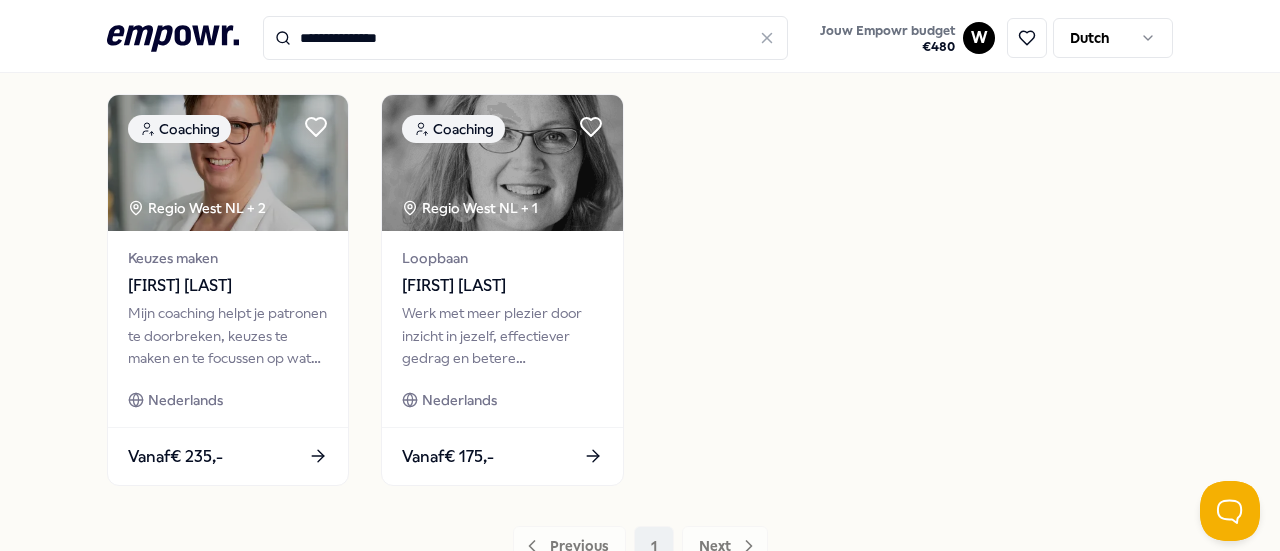 scroll, scrollTop: 1029, scrollLeft: 0, axis: vertical 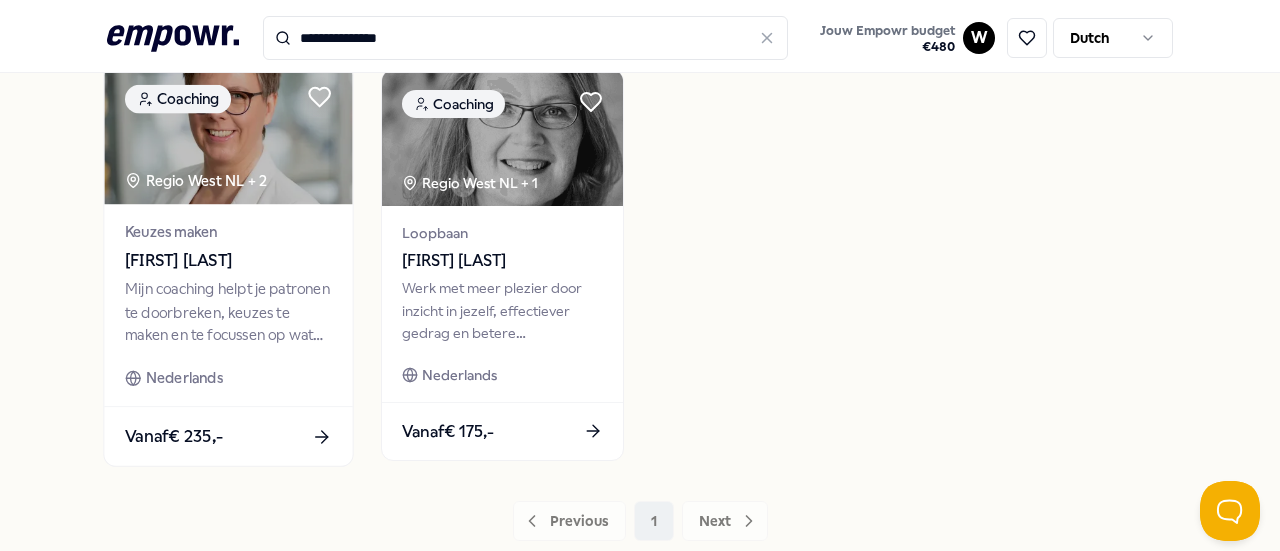 click at bounding box center (228, 134) 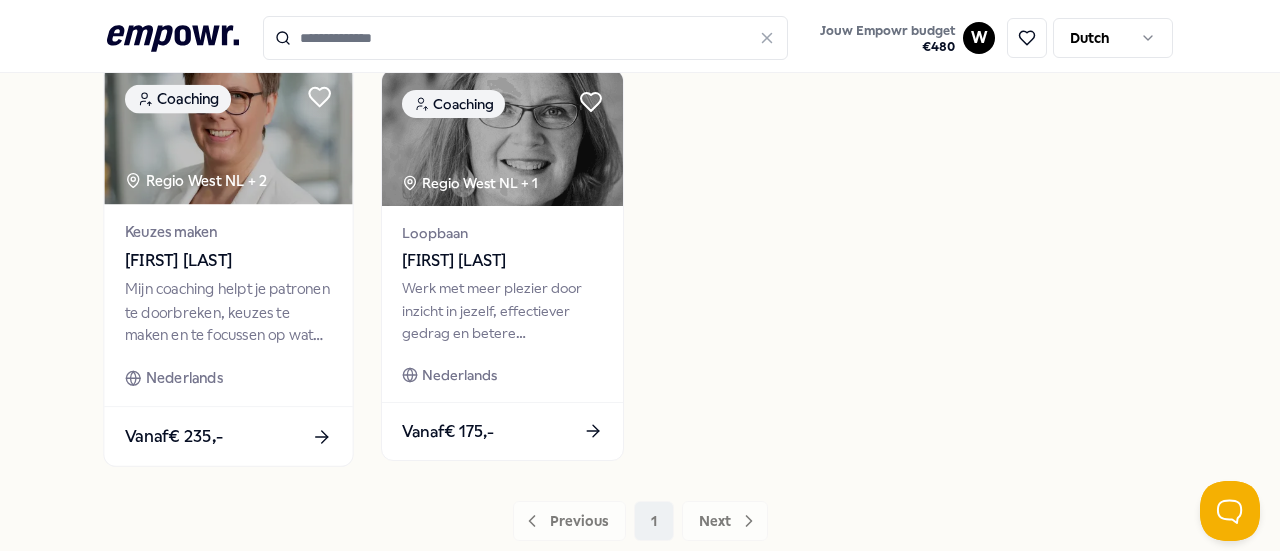 scroll, scrollTop: 129, scrollLeft: 0, axis: vertical 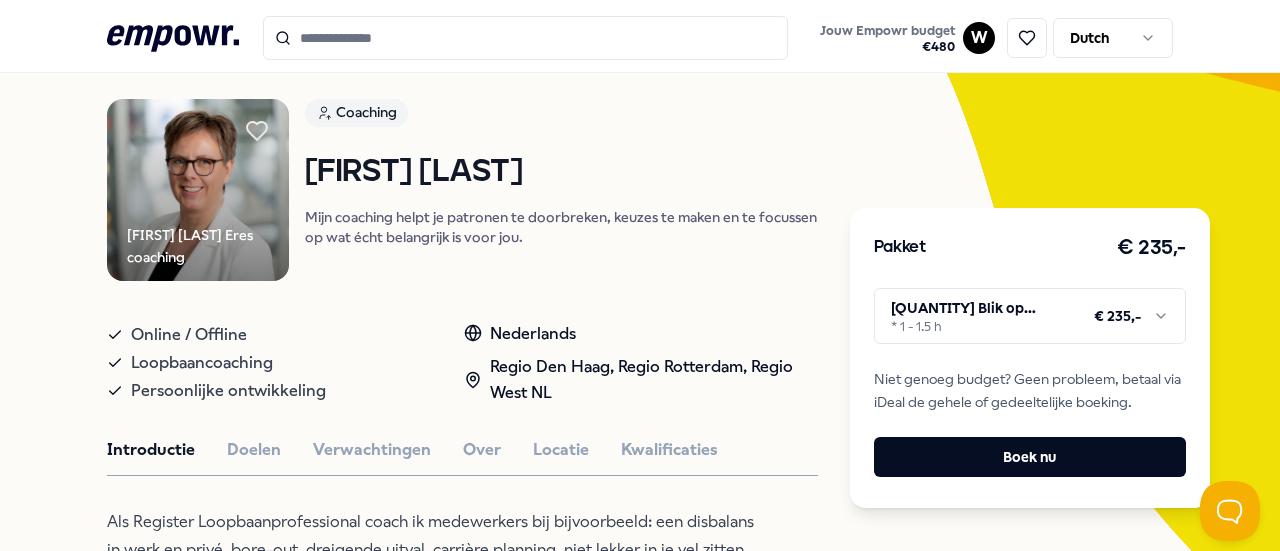 click on ".empowr-logo_svg__cls-1{fill:#03032f} Jouw Empowr budget € 480 W Dutch Alle categorieën Self-care library Terug [FIRST] [LAST] Eres coaching Coaching [FIRST] [LAST] Mijn coaching helpt je patronen te doorbreken, keuzes te maken en te focussen op wat écht belangrijk is voor jou. Online / Offline Loopbaancoaching Persoonlijke ontwikkeling Nederlands Regio Den Haag, Regio Rotterdam, Regio West NL Introductie Doelen Verwachtingen Over Locatie Kwalificaties Beoordelingen "[FIRST] is een fijne gesprekspartner die verdiepende vragen stelt. Prettige, open en professionele coach." [FIRST], Nieuwegein, 43 jaar "[FIRST] is open, zonder oordeel, stelt verrassende vragen waardoor er altijd iets gebeurd." [FIRST], Delft, 56 jaar "[FIRST] heeft mij goed geholpen met het overwinnen van negatieve overtuigingen." [FIRST], Amersfoort, 45 jaar Aanbevolen Coaching Regio Oost NL + 7 Persoonlijk leiderschap [FIRST] [LAST] Meer zelfinzicht, rust en richting door patronen te doorbreken en keuzes te
maken die écht bij jou passen." at bounding box center [640, 275] 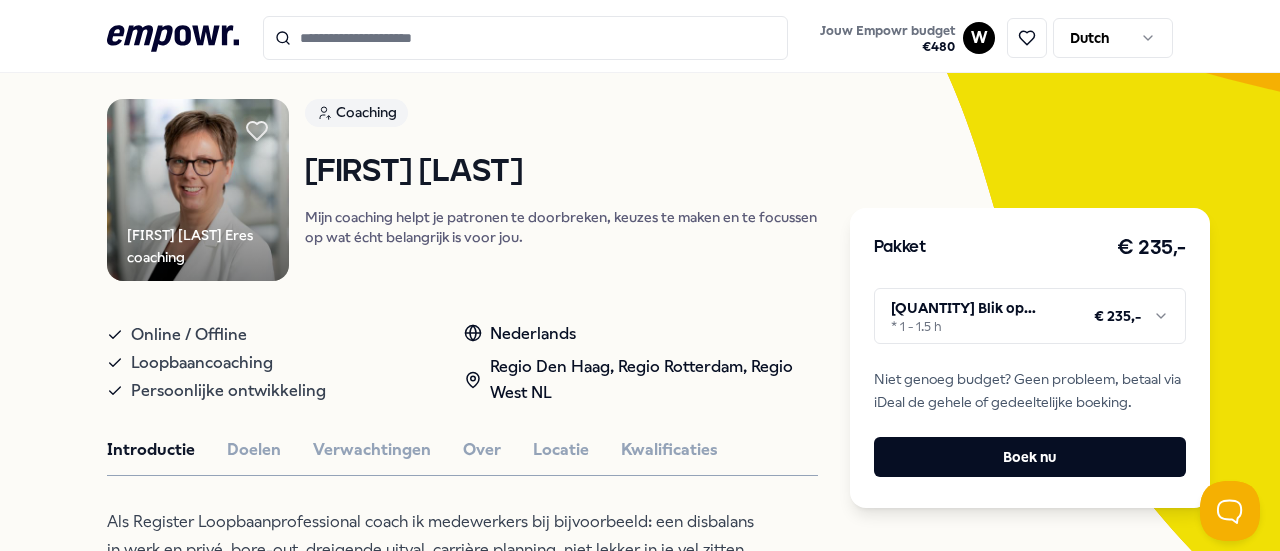 click on ".empowr-logo_svg__cls-1{fill:#03032f} Jouw Empowr budget € 480 W Dutch Alle categorieën Self-care library Terug [FIRST] [LAST] Eres coaching Coaching [FIRST] [LAST] Mijn coaching helpt je patronen te doorbreken, keuzes te maken en te focussen op wat écht belangrijk is voor jou. Online / Offline Loopbaancoaching Persoonlijke ontwikkeling Nederlands Regio Den Haag, Regio Rotterdam, Regio West NL Introductie Doelen Verwachtingen Over Locatie Kwalificaties Beoordelingen "[FIRST] is een fijne gesprekspartner die verdiepende vragen stelt. Prettige, open en professionele coach." [FIRST], Nieuwegein, 43 jaar "[FIRST] is open, zonder oordeel, stelt verrassende vragen waardoor er altijd iets gebeurd." [FIRST], Delft, 56 jaar "[FIRST] heeft mij goed geholpen met het overwinnen van negatieve overtuigingen." [FIRST], Amersfoort, 45 jaar Aanbevolen Coaching Regio Oost NL + 7 Persoonlijk leiderschap [FIRST] [LAST] Meer zelfinzicht, rust en richting door patronen te doorbreken en keuzes te
maken die écht bij jou passen." at bounding box center [640, 275] 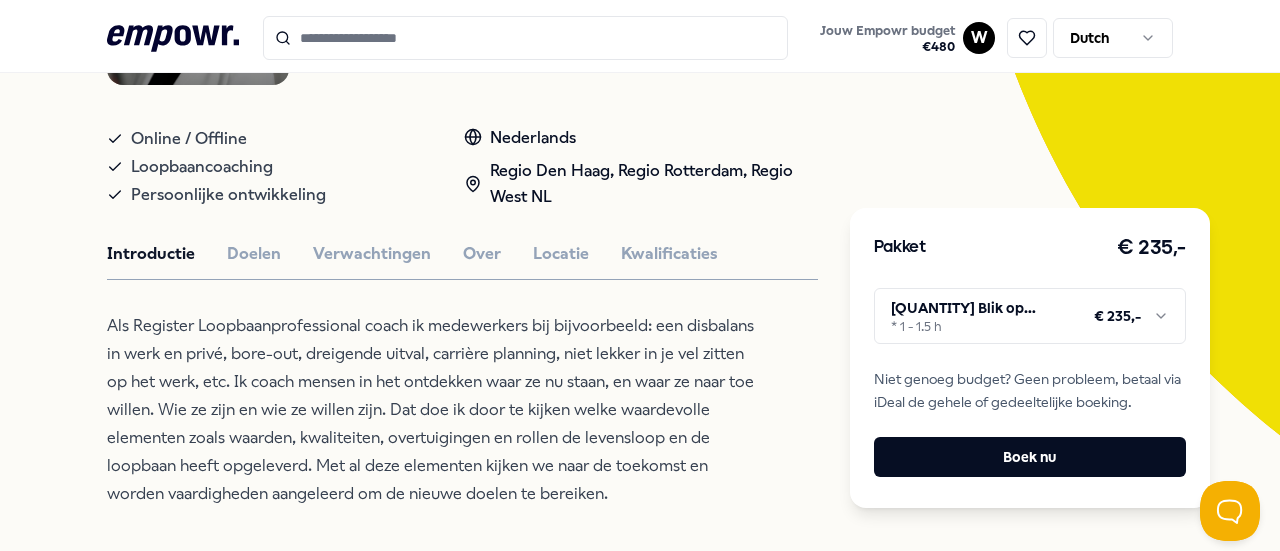 scroll, scrollTop: 329, scrollLeft: 0, axis: vertical 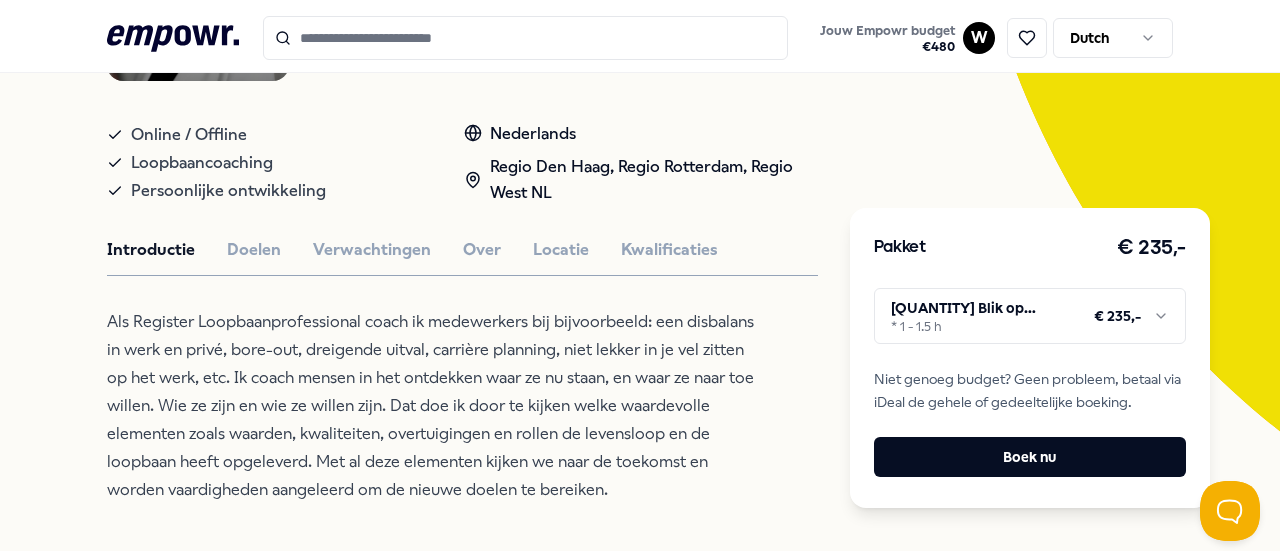 click on ".empowr-logo_svg__cls-1{fill:#03032f} Jouw Empowr budget € 480 W Dutch Alle categorieën Self-care library Terug [FIRST] [LAST] Eres coaching Coaching [FIRST] [LAST] Mijn coaching helpt je patronen te doorbreken, keuzes te maken en te focussen op wat écht belangrijk is voor jou. Online / Offline Loopbaancoaching Persoonlijke ontwikkeling Nederlands Regio Den Haag, Regio Rotterdam, Regio West NL Introductie Doelen Verwachtingen Over Locatie Kwalificaties Beoordelingen "[FIRST] is een fijne gesprekspartner die verdiepende vragen stelt. Prettige, open en professionele coach." [FIRST], Nieuwegein, 43 jaar "[FIRST] is open, zonder oordeel, stelt verrassende vragen waardoor er altijd iets gebeurd." [FIRST], Delft, 56 jaar "[FIRST] heeft mij goed geholpen met het overwinnen van negatieve overtuigingen." [FIRST], Amersfoort, 45 jaar Aanbevolen Coaching Regio Oost NL + 7 Persoonlijk leiderschap [FIRST] [LAST] Meer zelfinzicht, rust en richting door patronen te doorbreken en keuzes te
maken die écht bij jou passen." at bounding box center (640, 275) 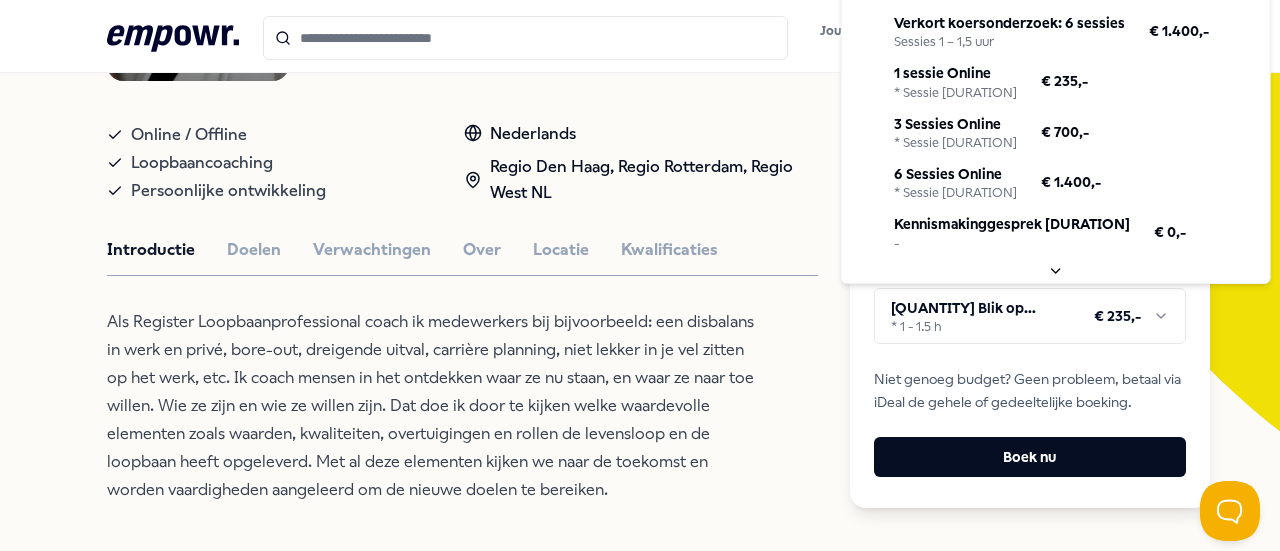 click on ".empowr-logo_svg__cls-1{fill:#03032f} Jouw Empowr budget € 480 W Dutch Alle categorieën Self-care library Terug [FIRST] [LAST] Eres coaching Coaching [FIRST] [LAST] Mijn coaching helpt je patronen te doorbreken, keuzes te maken en te focussen op wat écht belangrijk is voor jou. Online / Offline Loopbaancoaching Persoonlijke ontwikkeling Nederlands Regio Den Haag, Regio Rotterdam, Regio West NL Introductie Doelen Verwachtingen Over Locatie Kwalificaties Beoordelingen "[FIRST] is een fijne gesprekspartner die verdiepende vragen stelt. Prettige, open en professionele coach." [FIRST], Nieuwegein, 43 jaar "[FIRST] is open, zonder oordeel, stelt verrassende vragen waardoor er altijd iets gebeurd." [FIRST], Delft, 56 jaar "[FIRST] heeft mij goed geholpen met het overwinnen van negatieve overtuigingen." [FIRST], Amersfoort, 45 jaar Aanbevolen Coaching Regio Oost NL + 7 Persoonlijk leiderschap [FIRST] [LAST] Meer zelfinzicht, rust en richting door patronen te doorbreken en keuzes te
maken die écht bij jou passen." at bounding box center (640, 275) 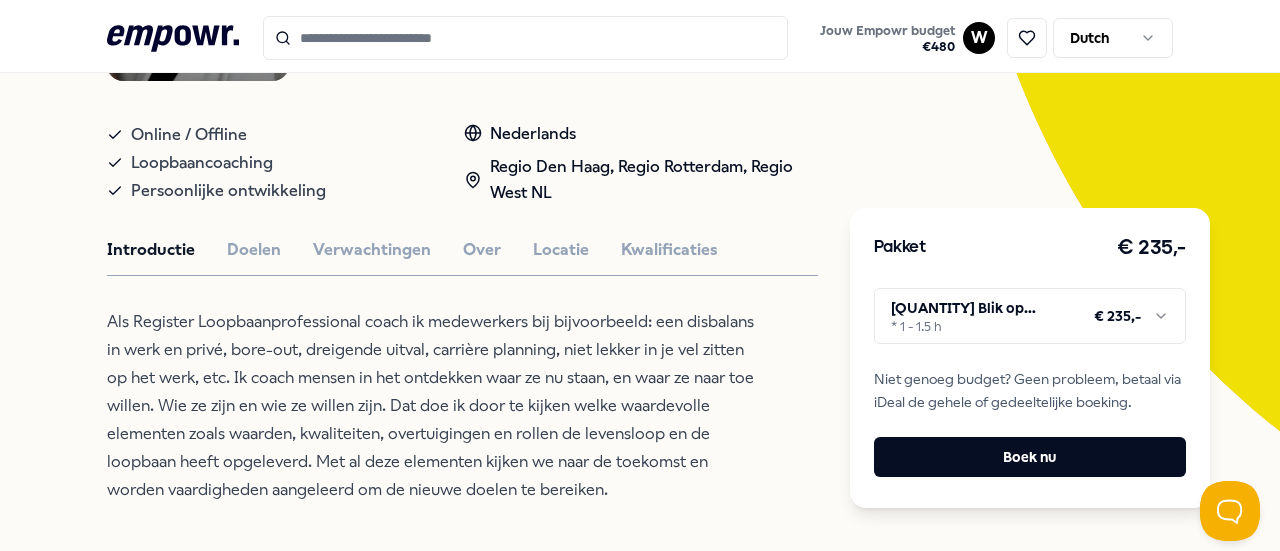 scroll, scrollTop: 229, scrollLeft: 0, axis: vertical 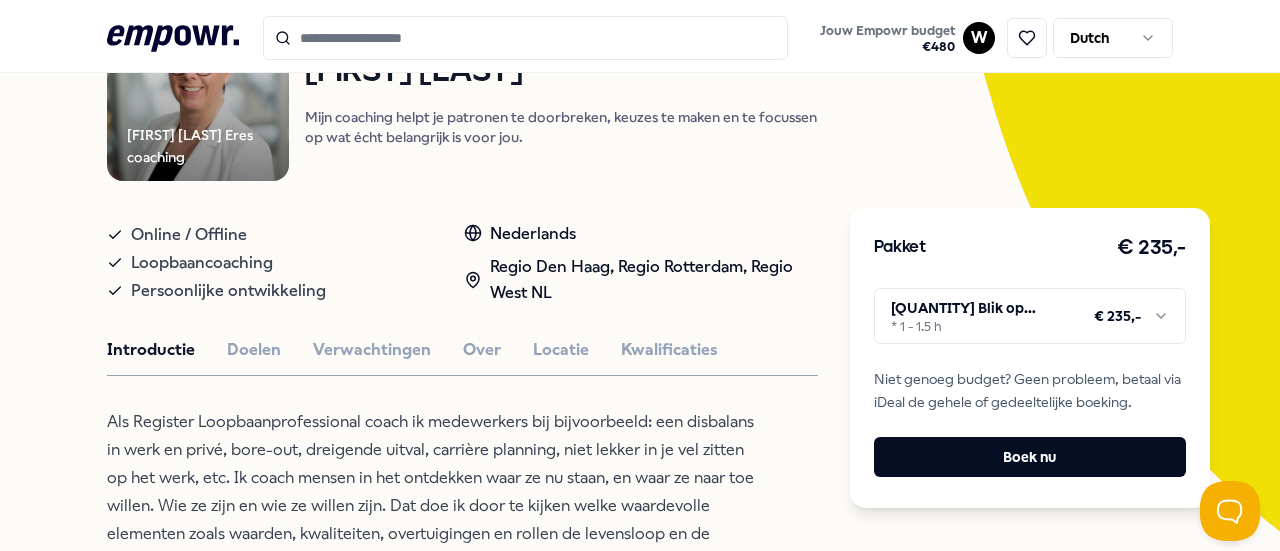 type on "**********" 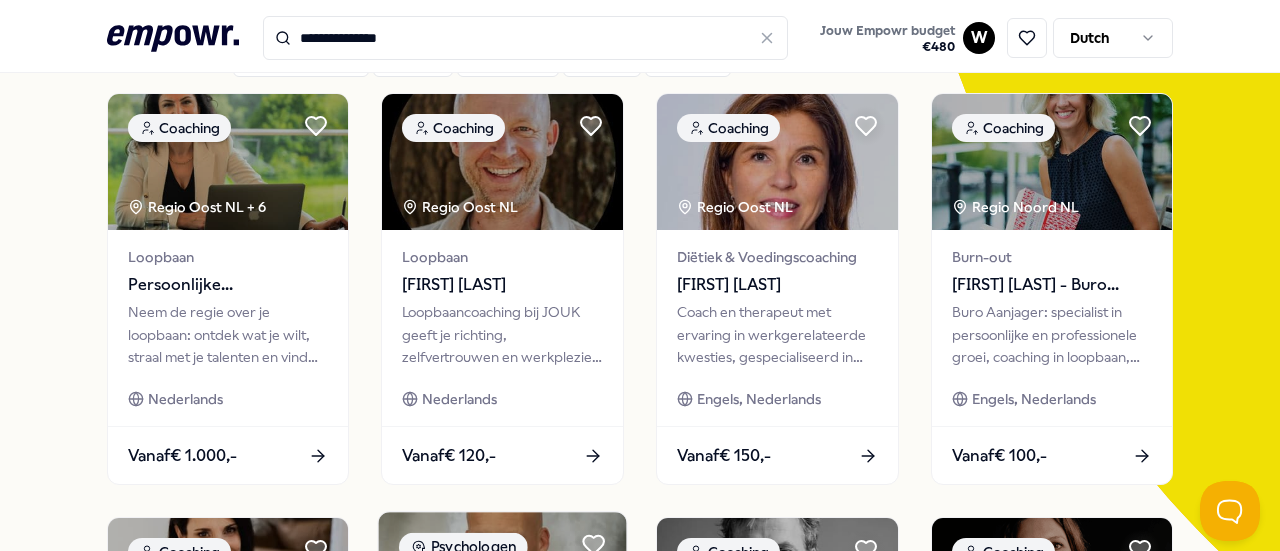 scroll, scrollTop: 60, scrollLeft: 0, axis: vertical 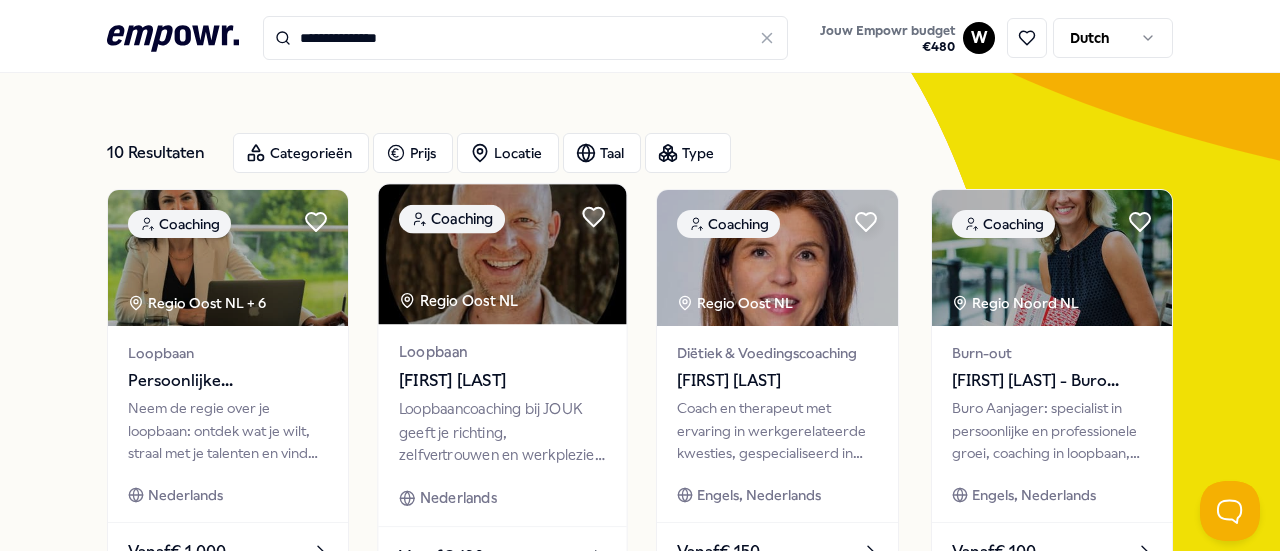 click on "[FIRST] [LAST]" at bounding box center (502, 381) 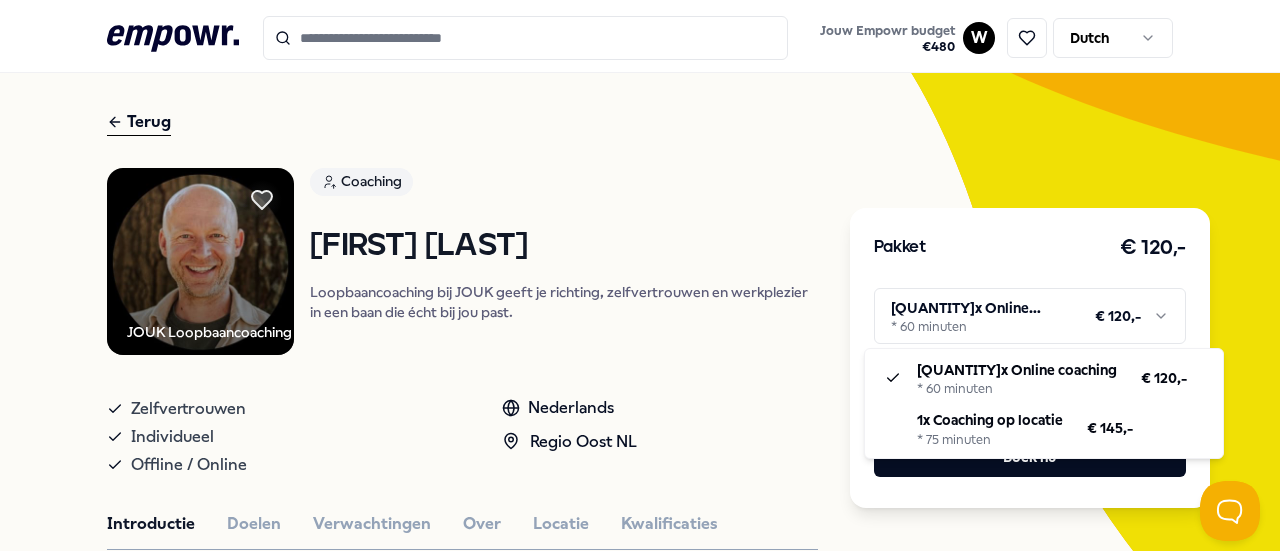 click on "Jouw Empowr budget € [PRICE] W Dutch Alle categorieën Self-care library Terug JOUK Loopbaancoaching Coaching Jouk Nijenhuis Loopbaancoaching bij JOUK geeft je richting, zelfvertrouwen en werkplezier in een baan die écht bij jou past. Zelfvertrouwen Individueel Offline / Online Nederlands Regio Oost NL Introductie Doelen Verwachtingen Over Locatie Kwalificaties Beoordelingen " Ik heb Jouk ervaren als een deskundig en ervaren coach welke op een prettige wijze communiceert. Hij heeft mij geholpen inzicht te krijgen in mijn kwaliteiten waardoor ik nu voor een carrièreswitch durf te kiezen. Hij laat je kritisch nadenken over jezelf en geeft hierbij handvatten om met jezelf aan de slag te gaan. Ik zou hem zeker aanbevelen." Dorine (46), Nijmegen Peter (43), Arnhem Aanbevolen Coaching Regio Oost NL + 7 Persoonlijk leiderschap Pietsje Kinderman Meer zelfinzicht, rust en richting door patronen te doorbreken en keuzes te
maken die écht bij jou passen. Nederlands Vanaf" at bounding box center (640, 275) 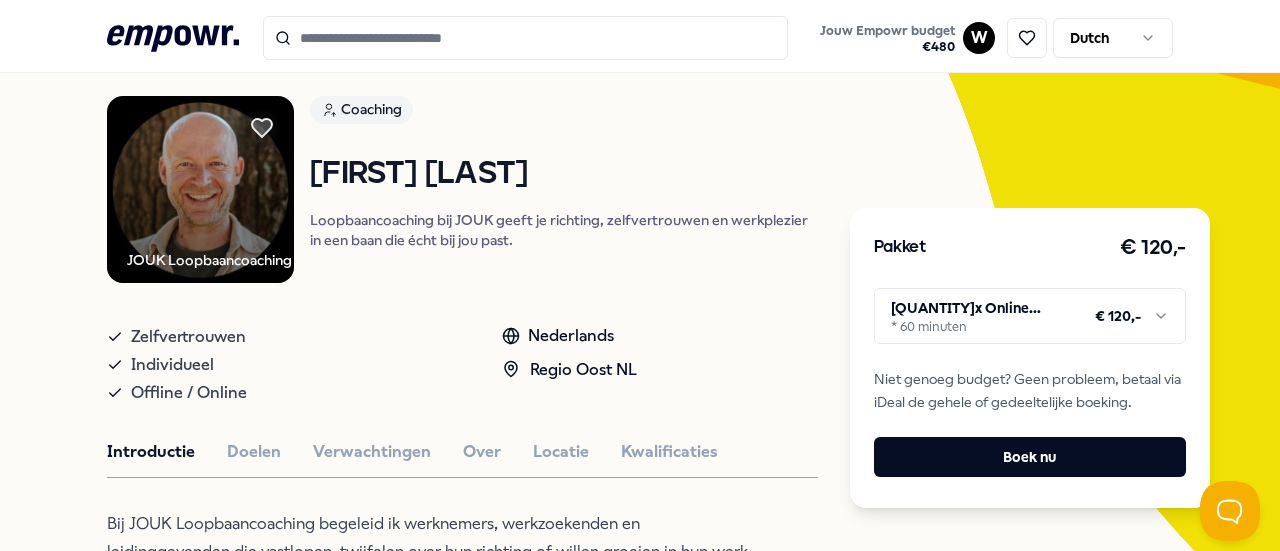scroll, scrollTop: 260, scrollLeft: 0, axis: vertical 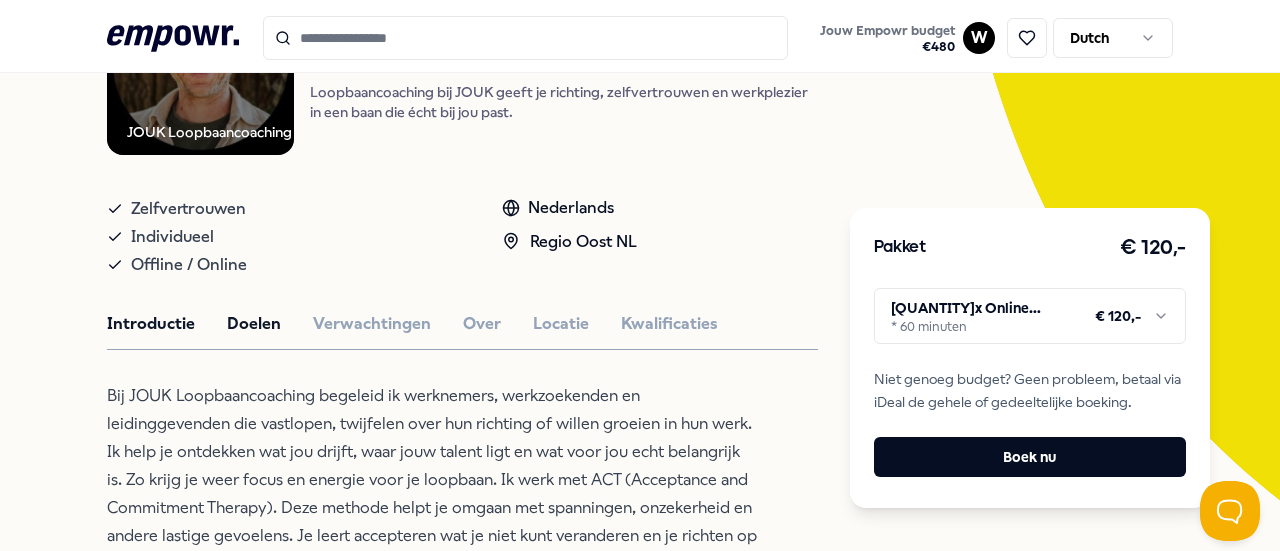 click on "Doelen" at bounding box center (254, 324) 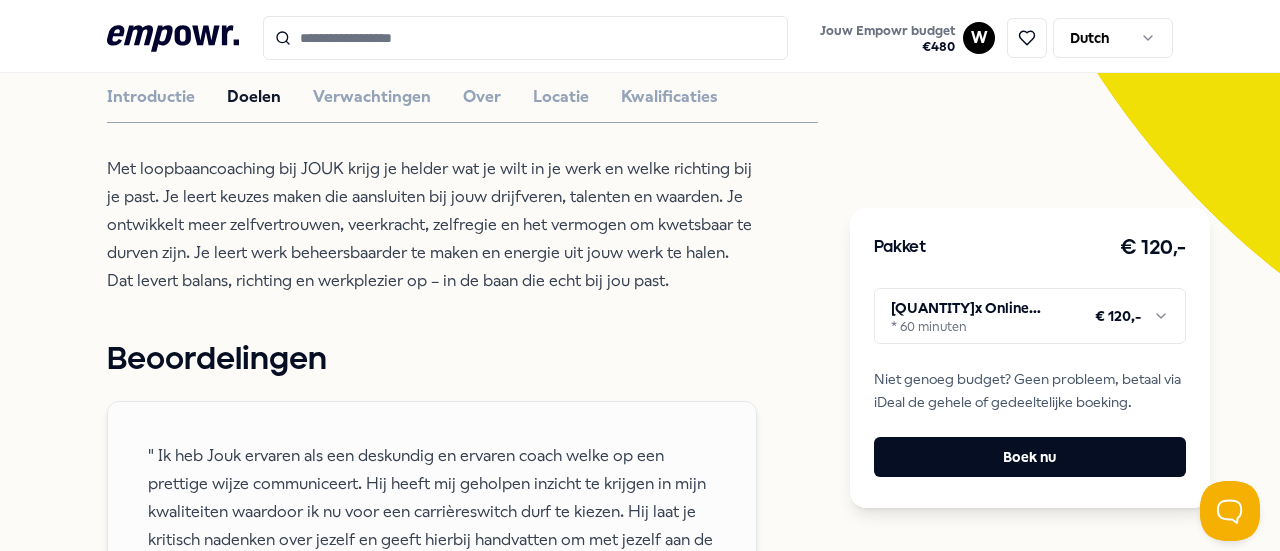 scroll, scrollTop: 460, scrollLeft: 0, axis: vertical 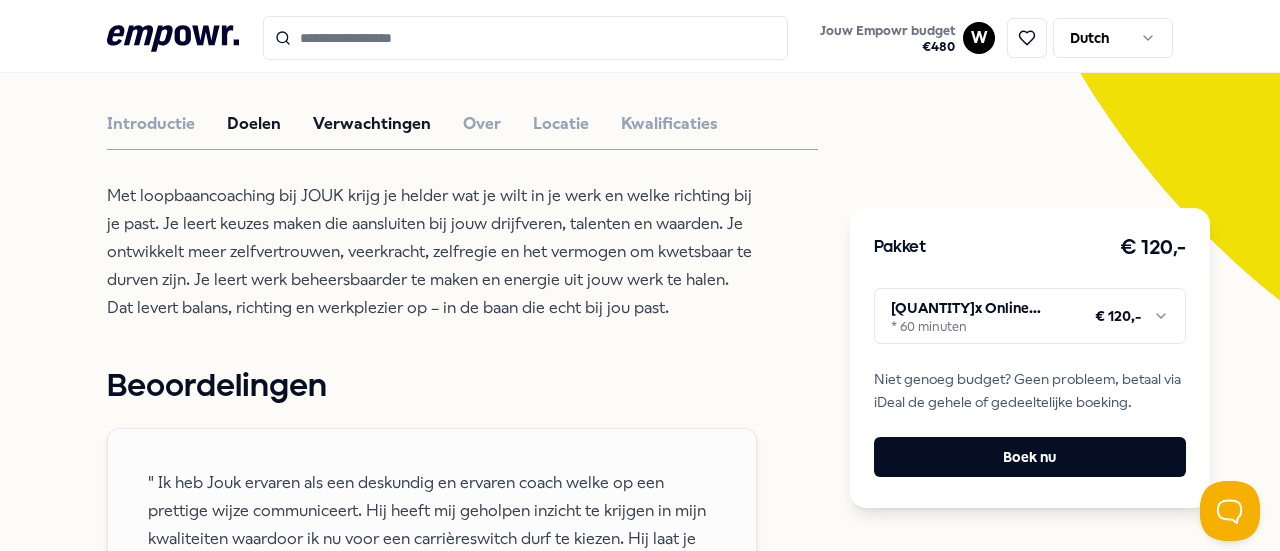click on "Verwachtingen" at bounding box center [372, 124] 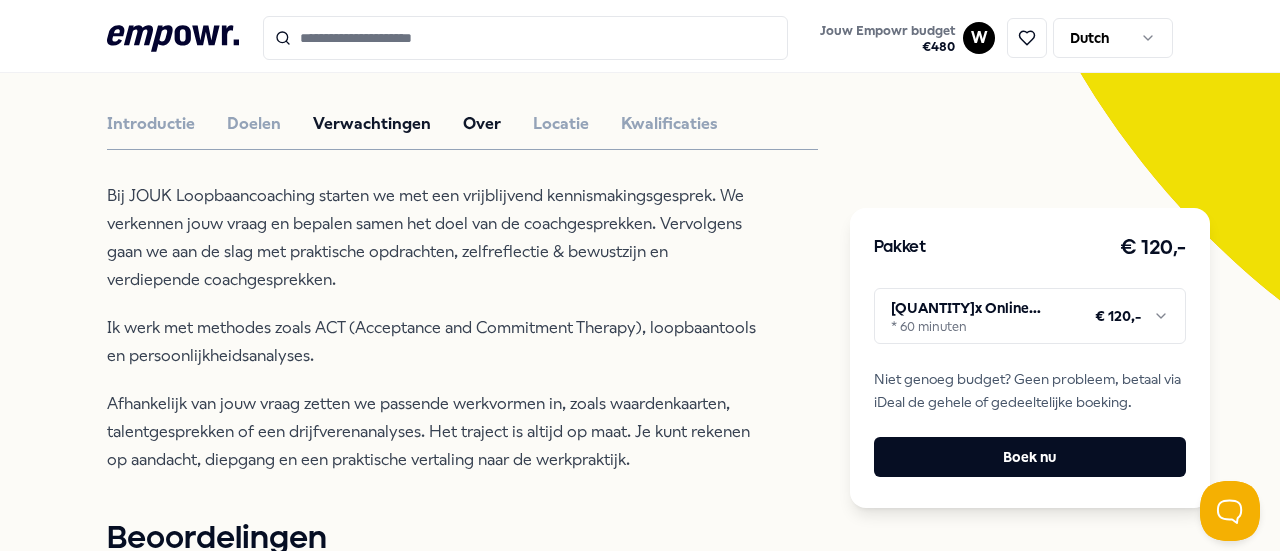 click on "Over" at bounding box center (482, 124) 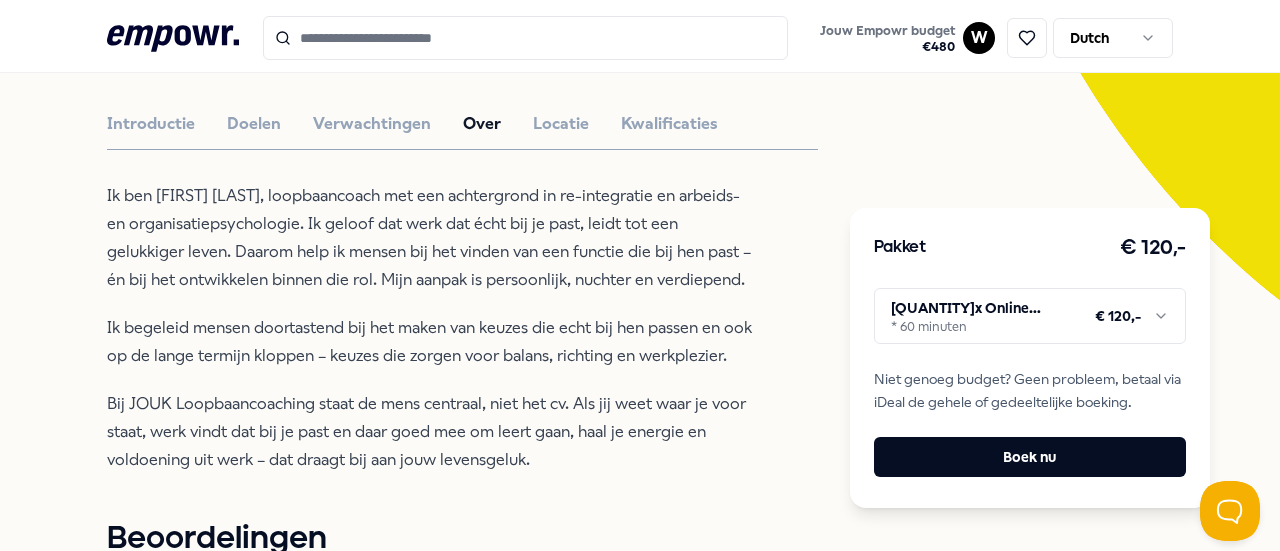 click on "Introductie Doelen Verwachtingen Over Locatie Kwalificaties" at bounding box center [462, 124] 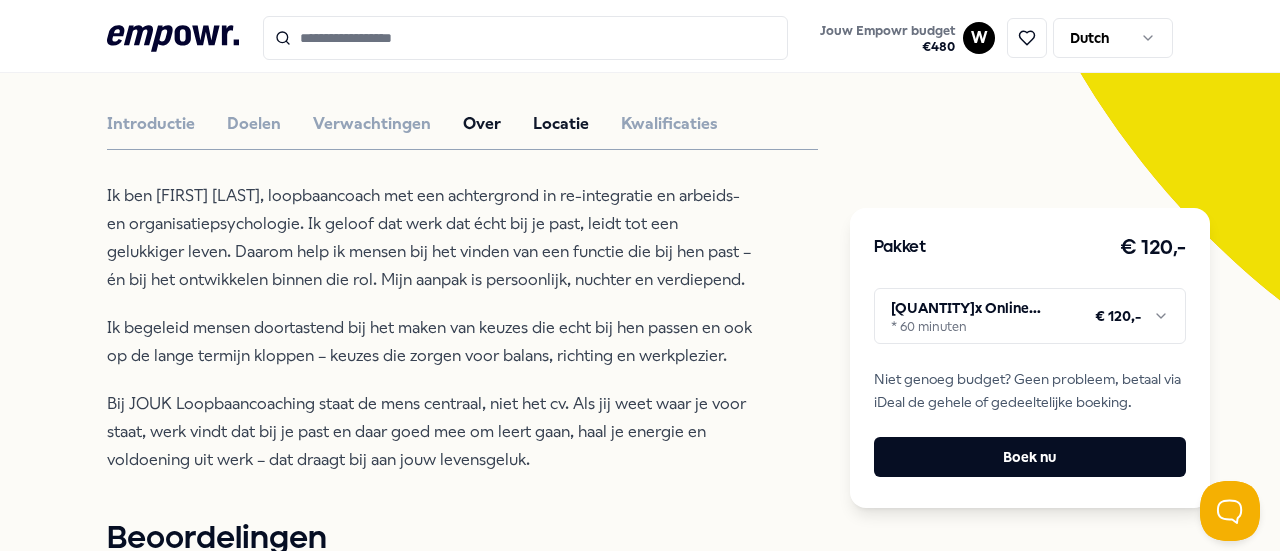 click on "Locatie" at bounding box center [561, 124] 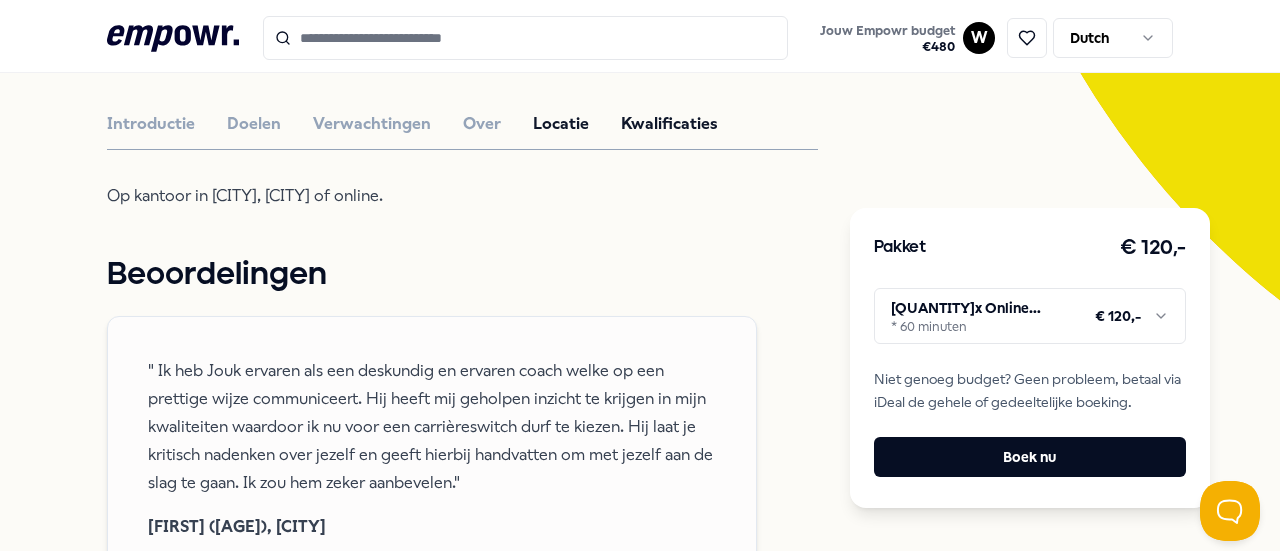 click on "Kwalificaties" at bounding box center (669, 124) 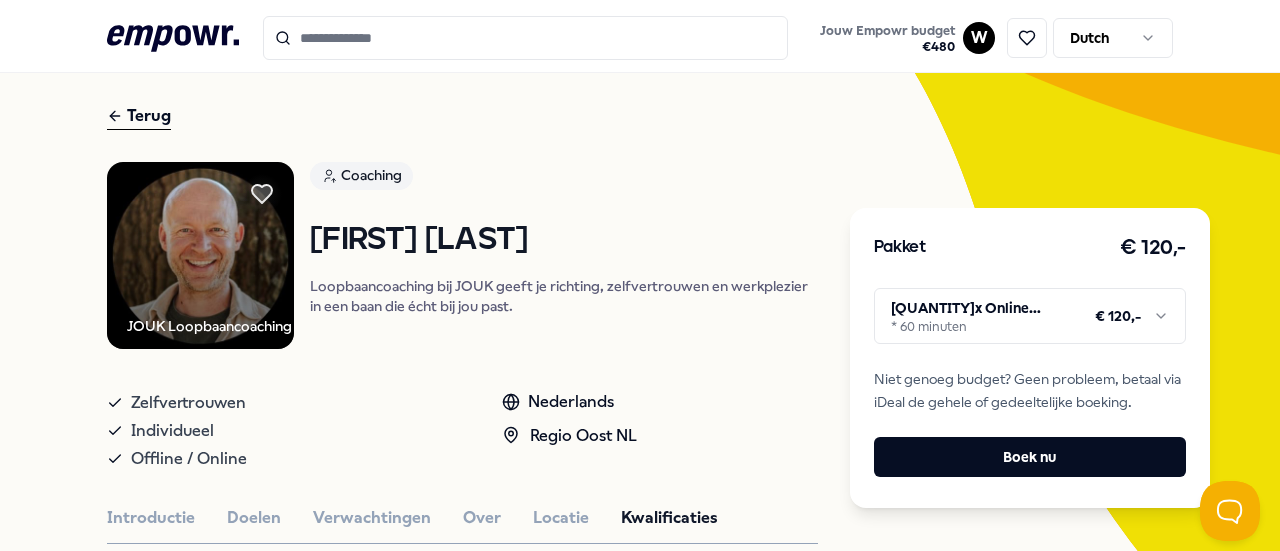scroll, scrollTop: 0, scrollLeft: 0, axis: both 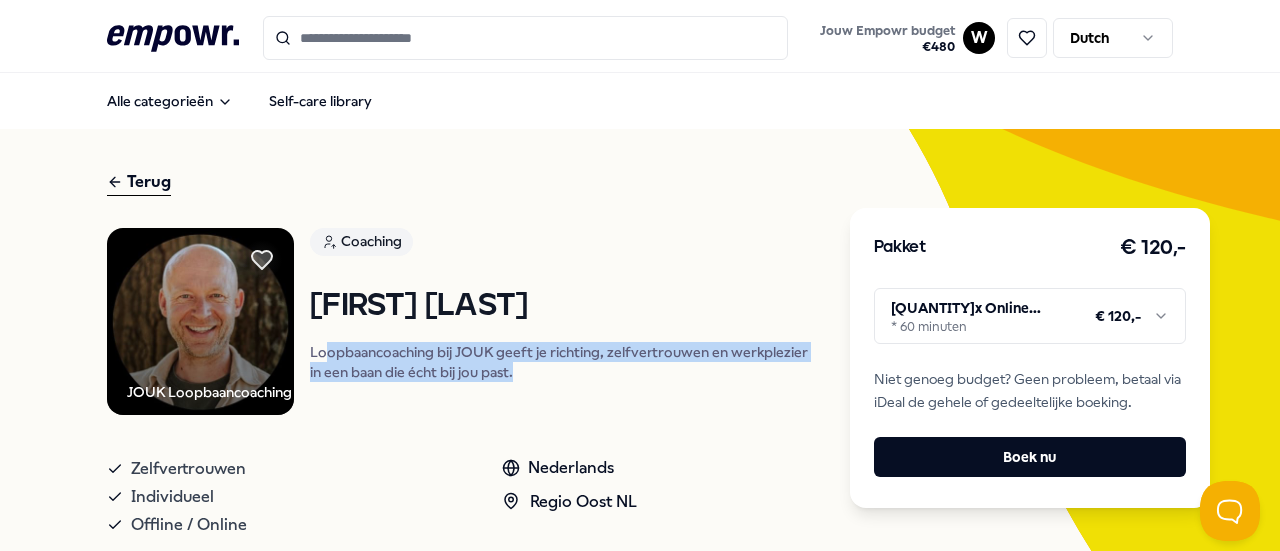 drag, startPoint x: 543, startPoint y: 370, endPoint x: 319, endPoint y: 341, distance: 225.86943 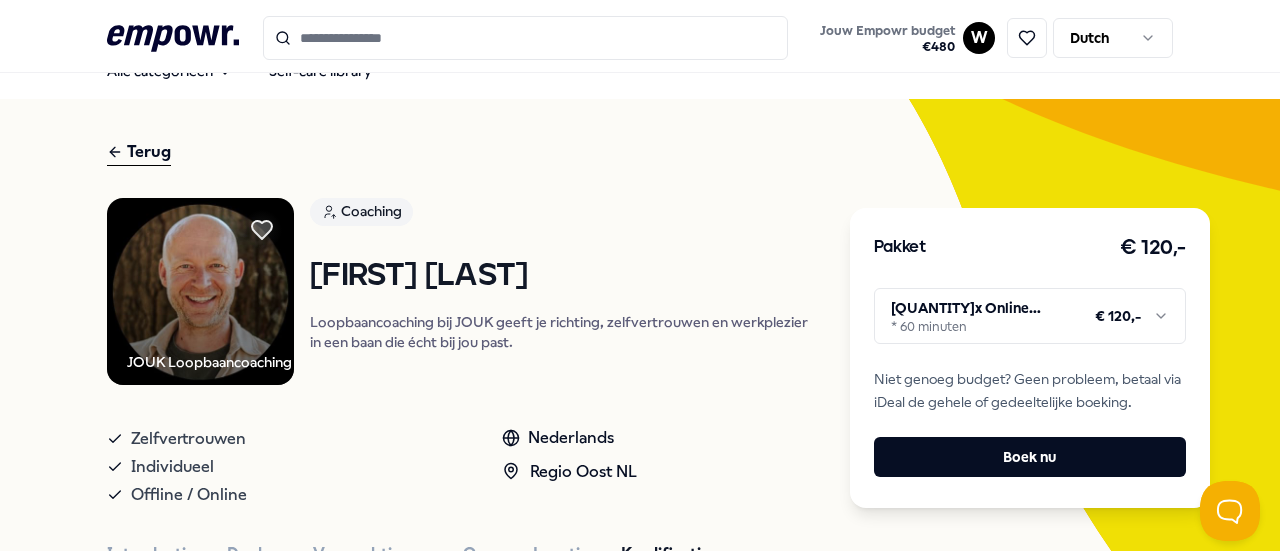scroll, scrollTop: 0, scrollLeft: 0, axis: both 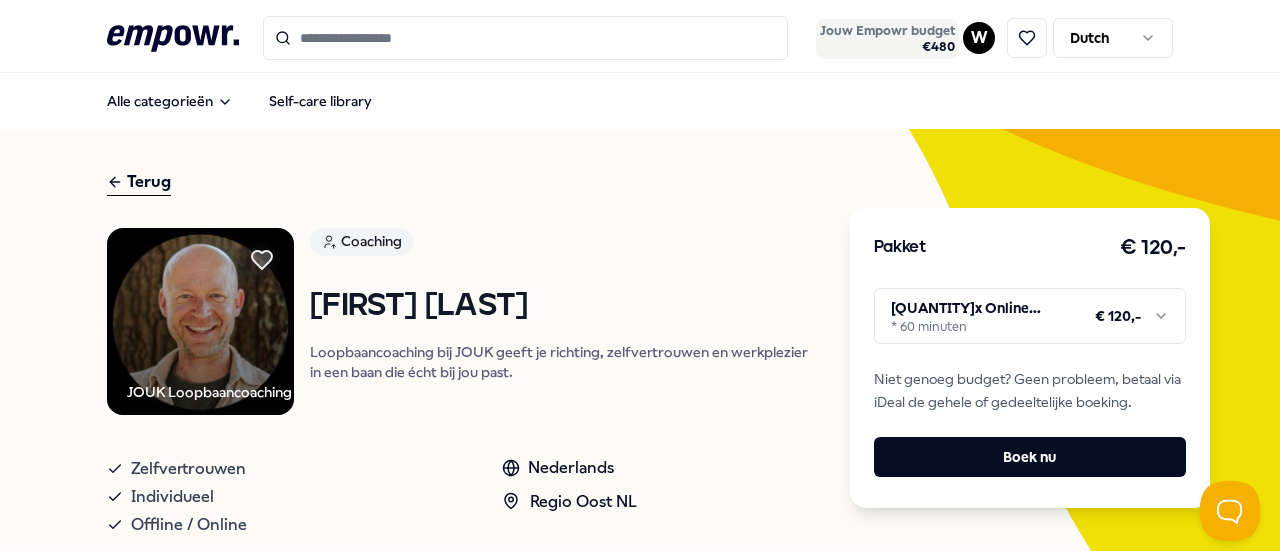click on "€ 480" at bounding box center [887, 47] 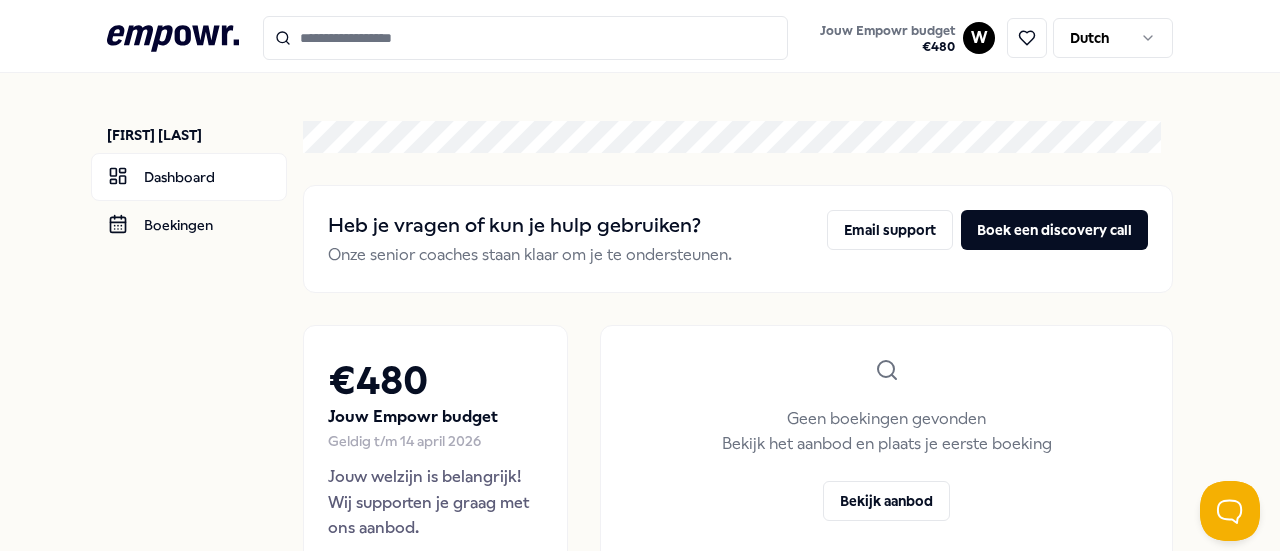 scroll, scrollTop: 100, scrollLeft: 0, axis: vertical 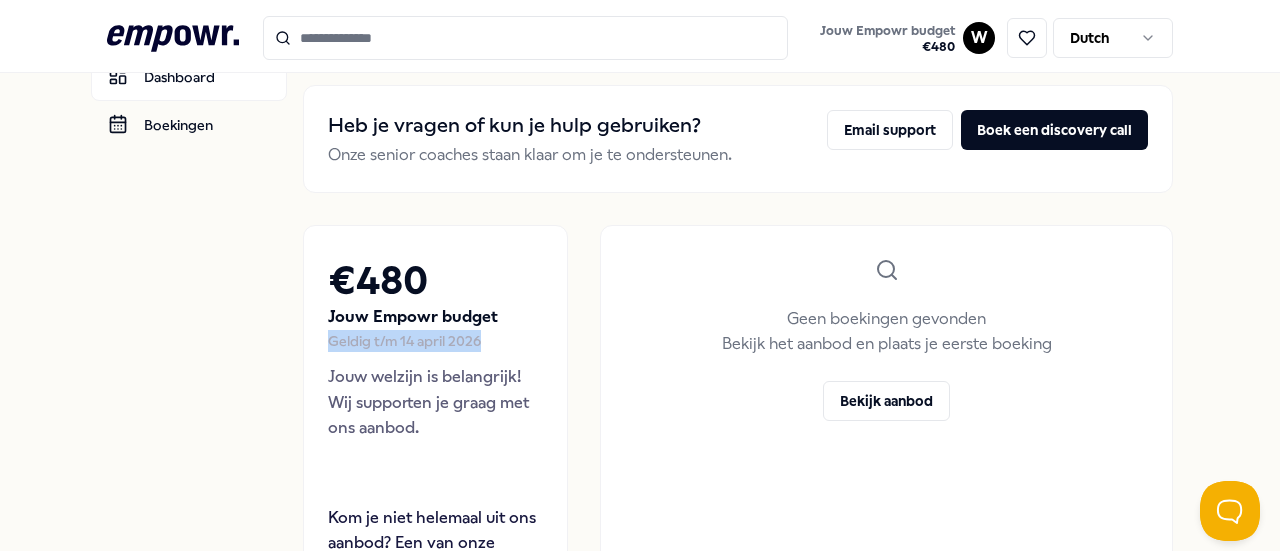 drag, startPoint x: 486, startPoint y: 342, endPoint x: 328, endPoint y: 333, distance: 158.25612 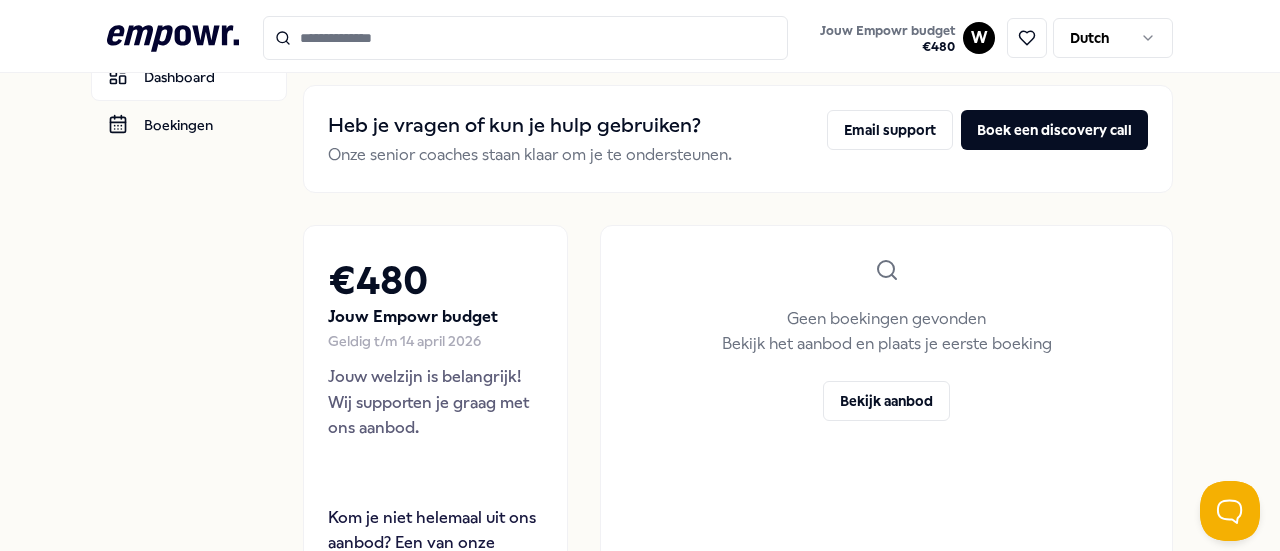 click on "€ [PRICE] Jouw Empowr budget Geldig t/m [DATE] [YEAR] Jouw welzijn is belangrijk! Wij supporten je graag met ons aanbod." at bounding box center [435, 377] 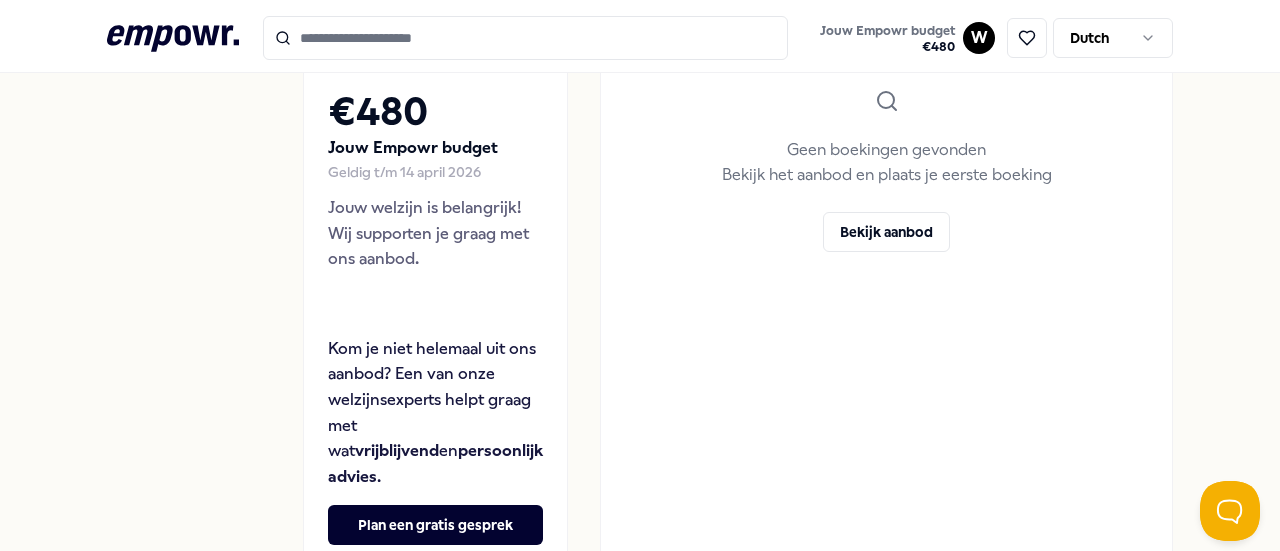 scroll, scrollTop: 107, scrollLeft: 0, axis: vertical 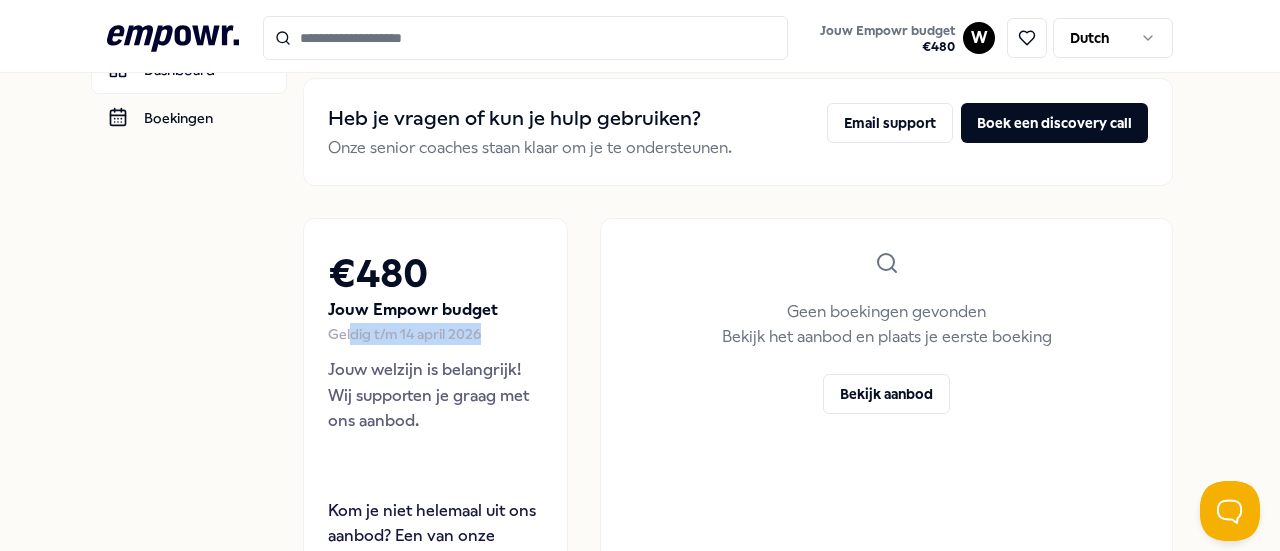drag, startPoint x: 486, startPoint y: 332, endPoint x: 346, endPoint y: 332, distance: 140 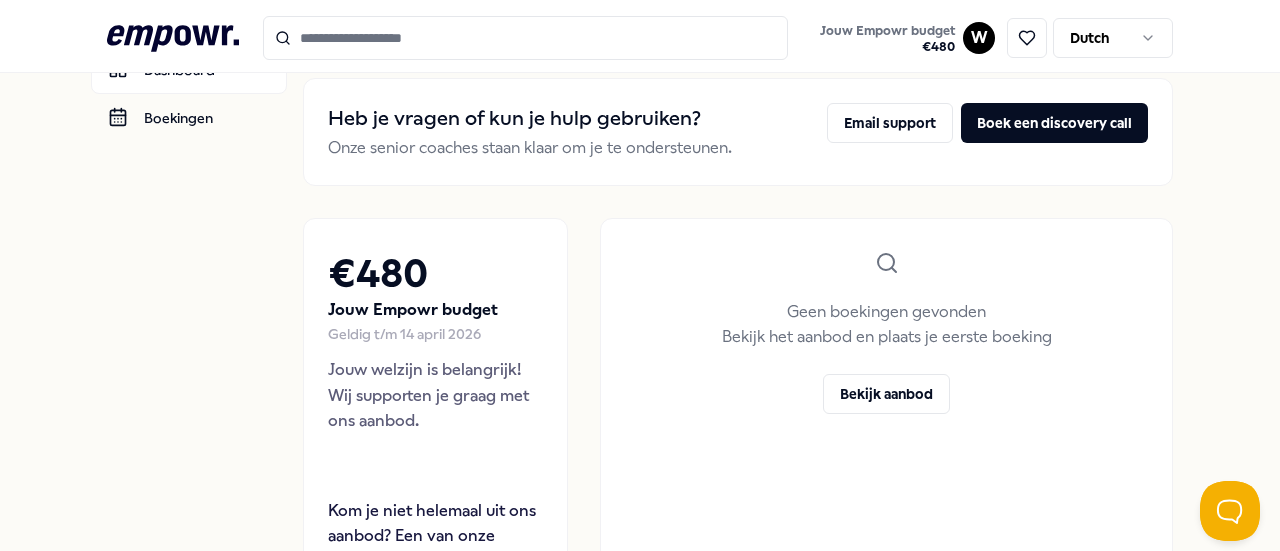 click on "€ 480" at bounding box center [435, 274] 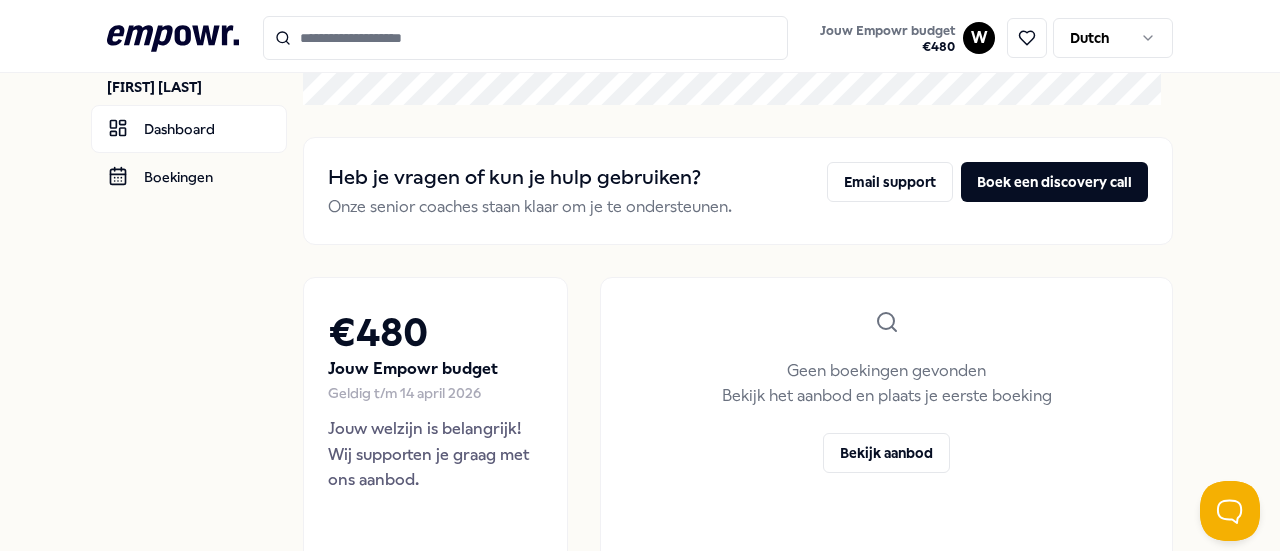 scroll, scrollTop: 0, scrollLeft: 0, axis: both 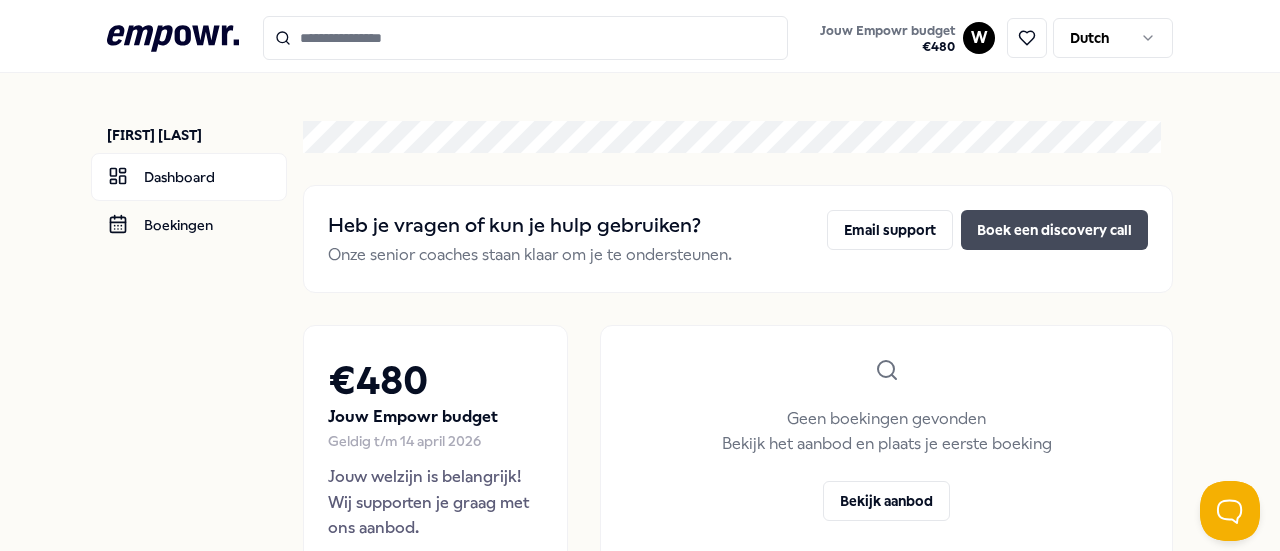 click on "Boek een discovery call" at bounding box center (1054, 230) 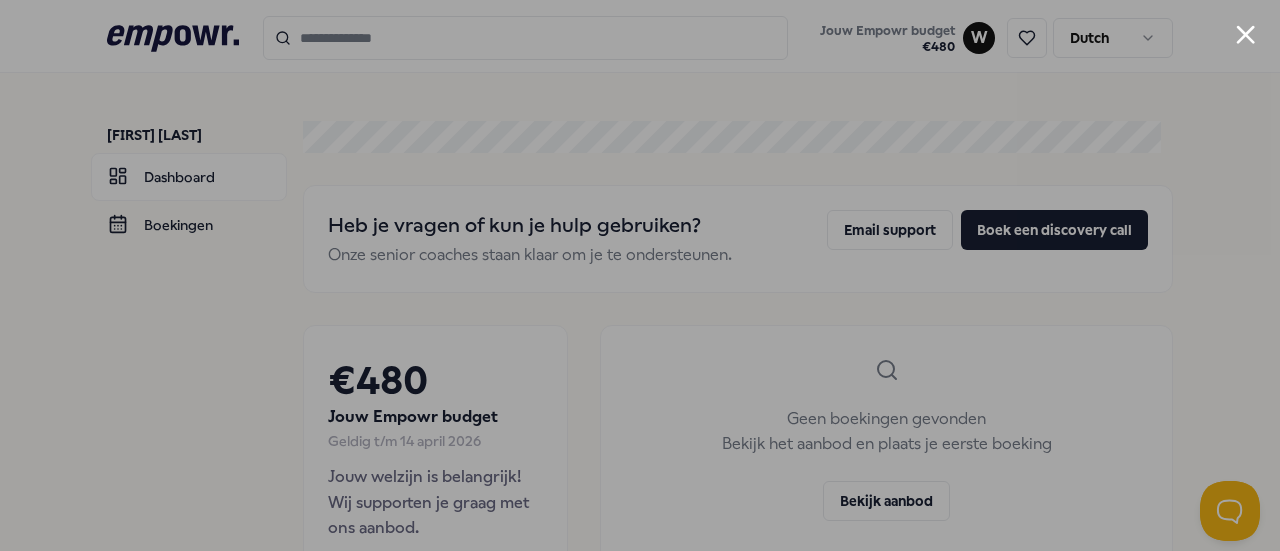 click at bounding box center (1245, 34) 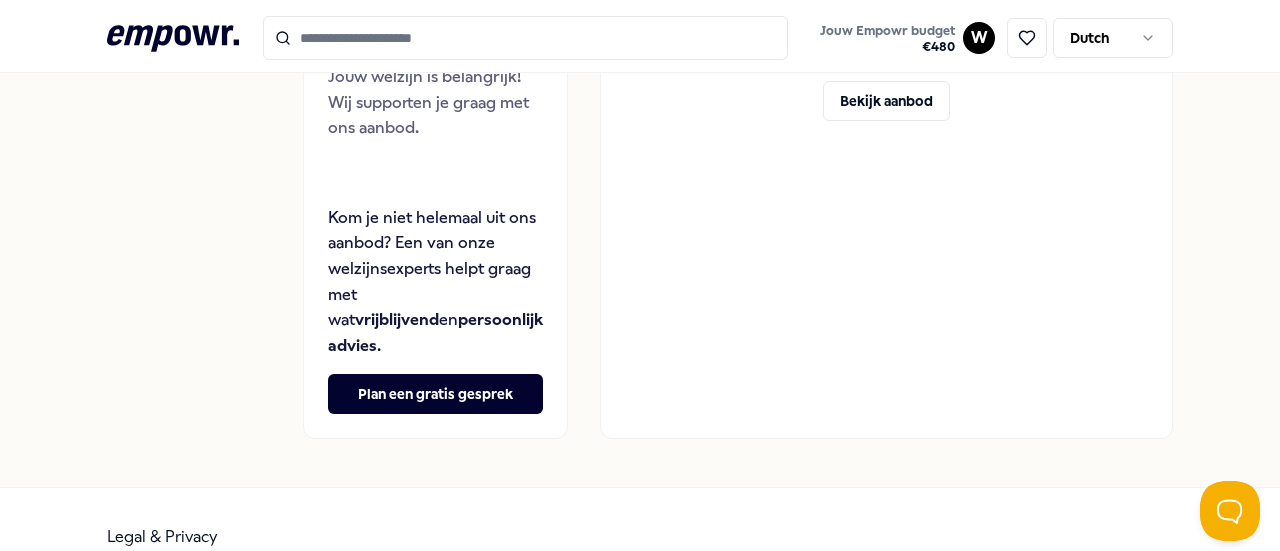 scroll, scrollTop: 407, scrollLeft: 0, axis: vertical 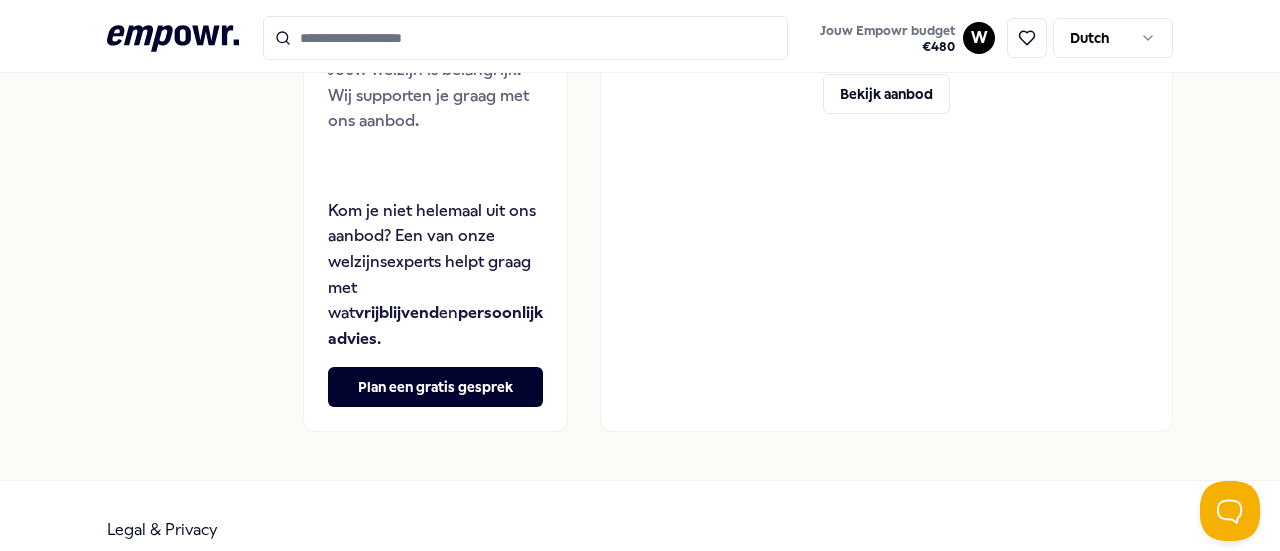 click 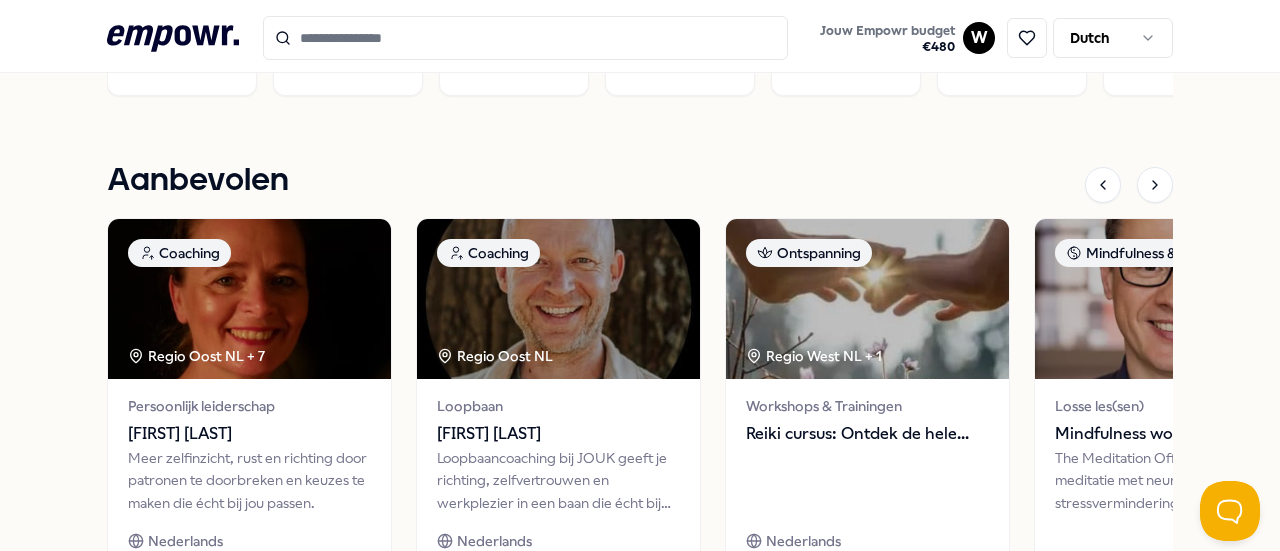 scroll, scrollTop: 929, scrollLeft: 0, axis: vertical 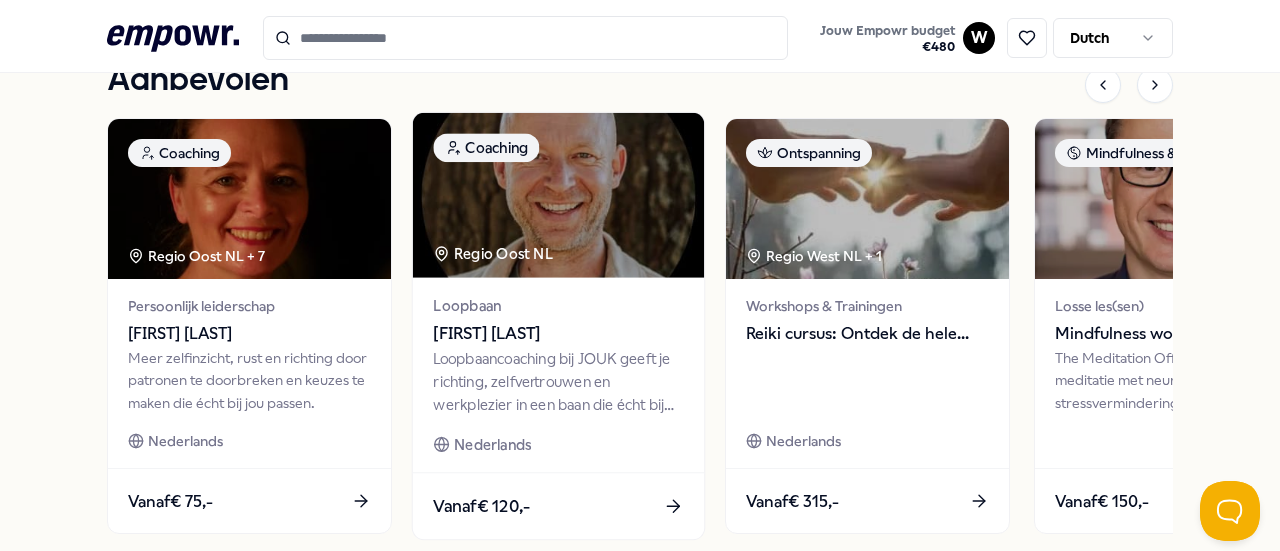 click at bounding box center [557, 195] 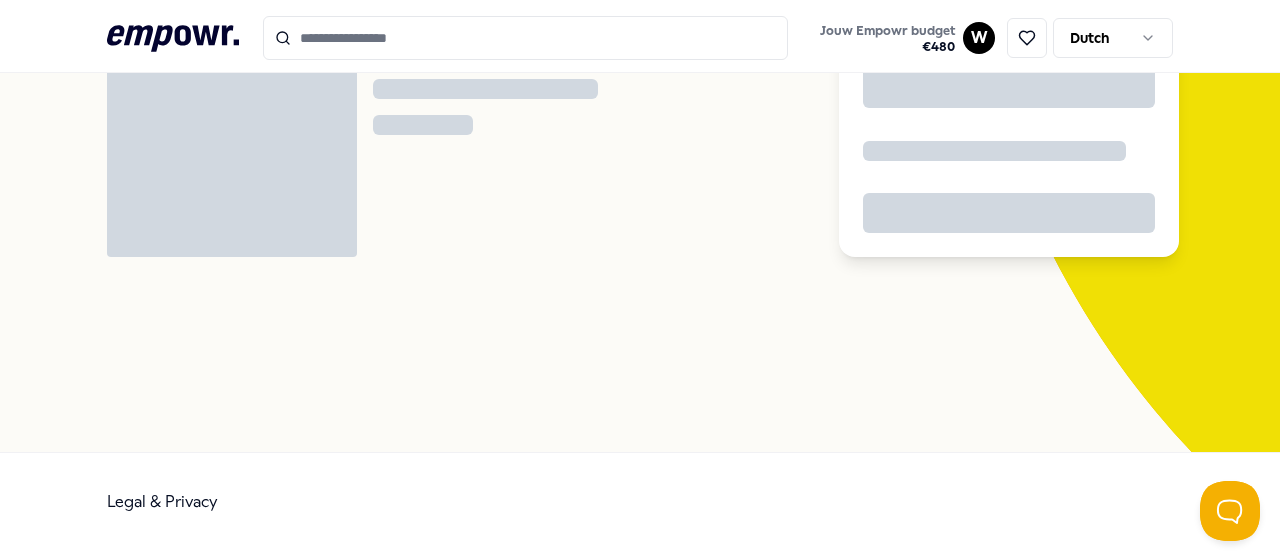 scroll, scrollTop: 129, scrollLeft: 0, axis: vertical 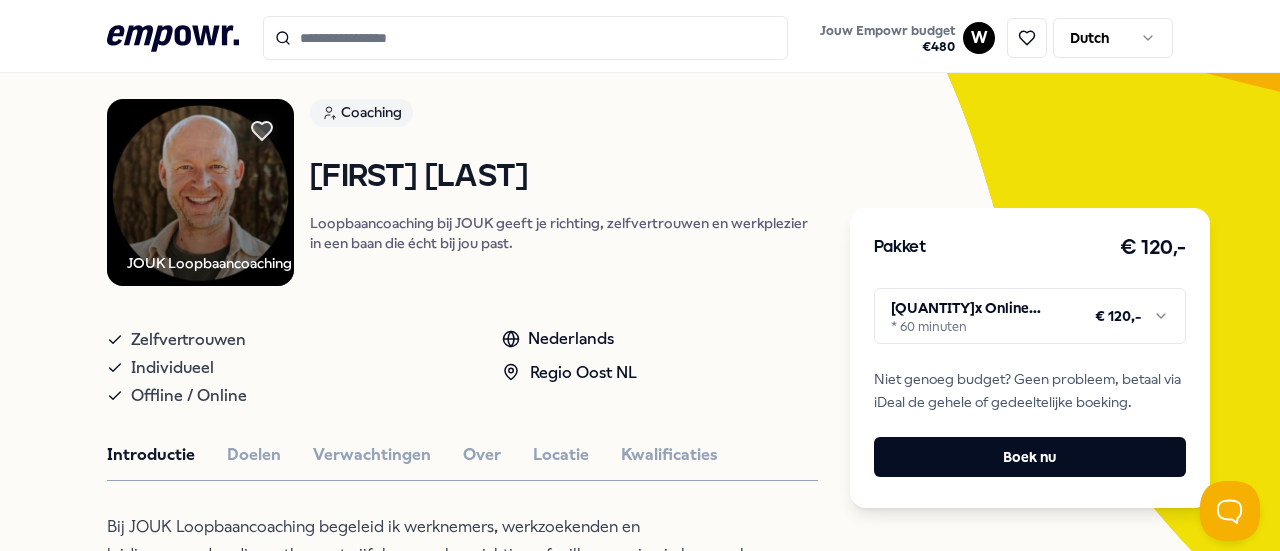 click at bounding box center (200, 192) 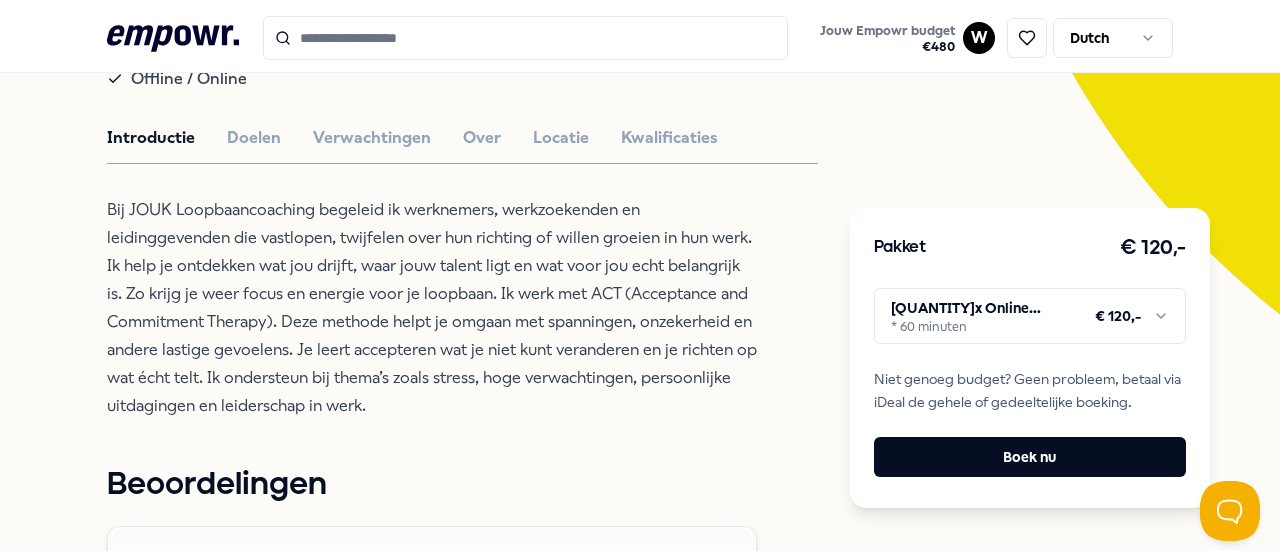 scroll, scrollTop: 229, scrollLeft: 0, axis: vertical 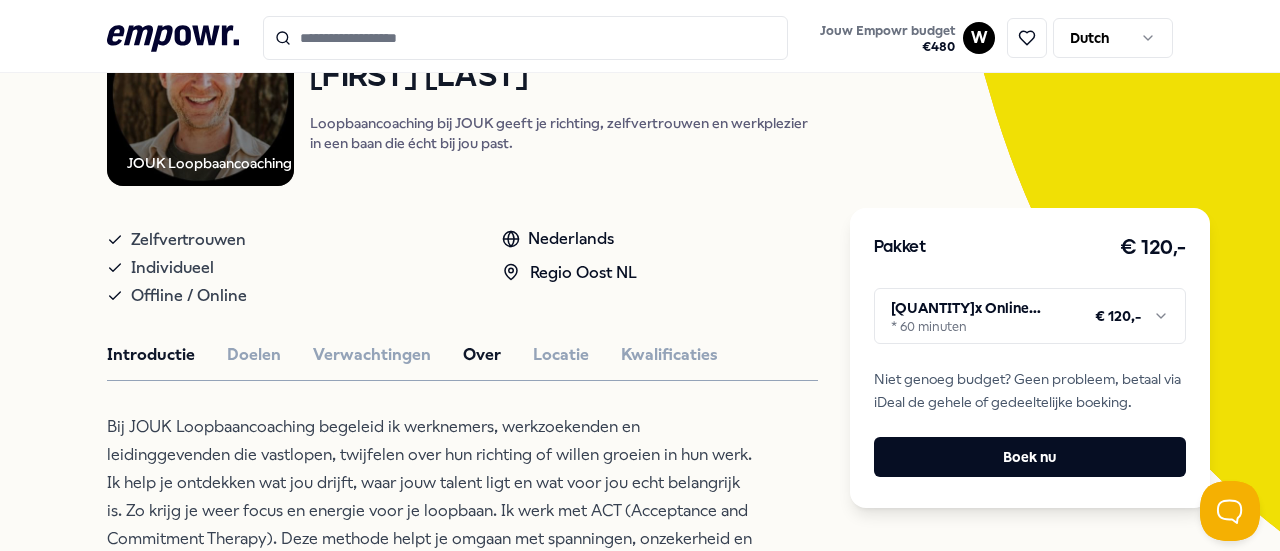 click on "Over" at bounding box center [482, 355] 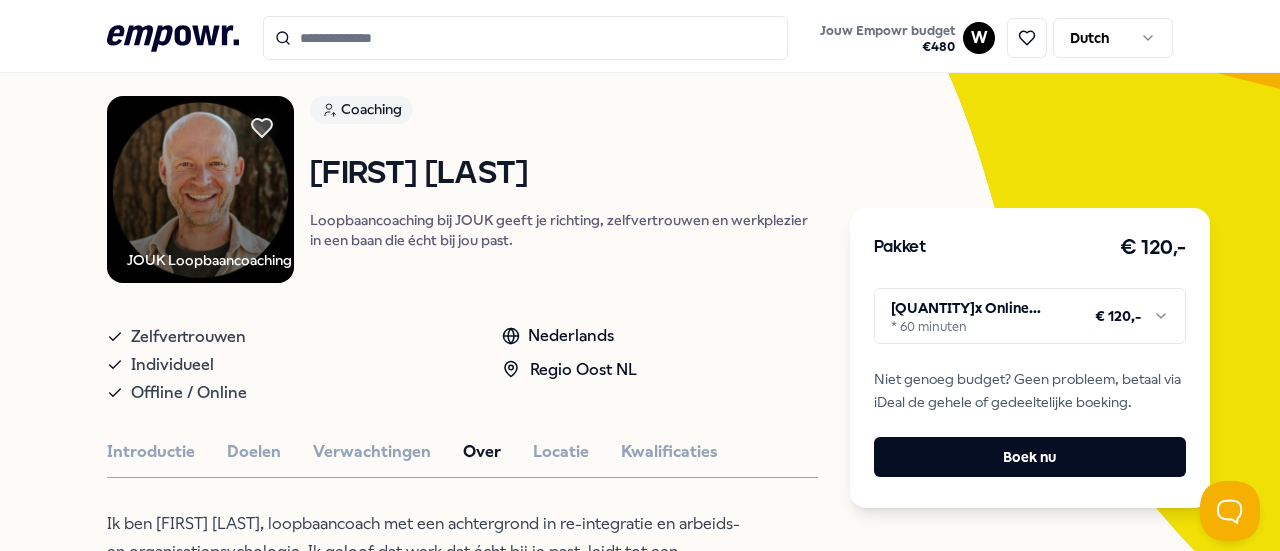 scroll, scrollTop: 129, scrollLeft: 0, axis: vertical 